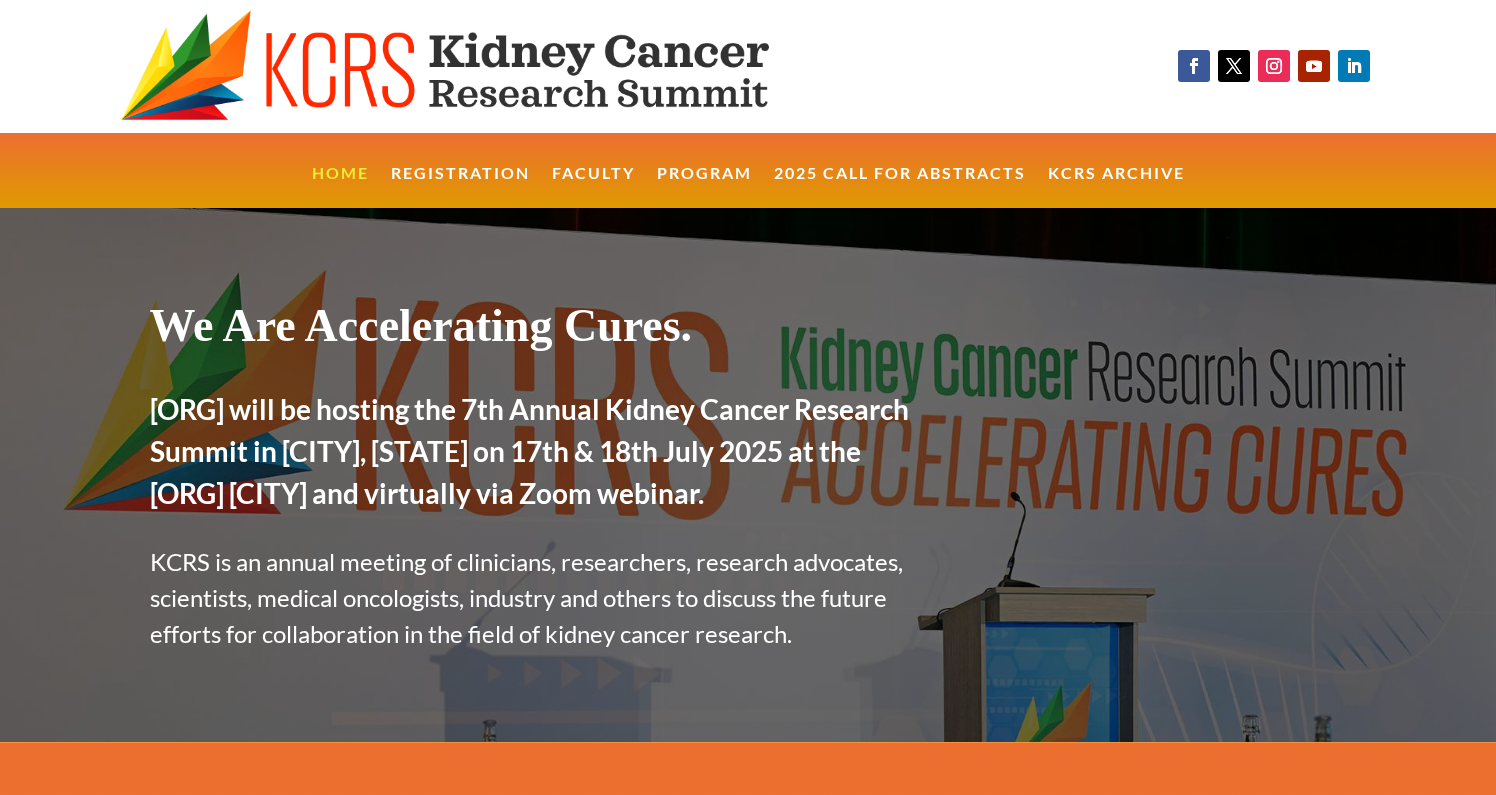 scroll, scrollTop: 0, scrollLeft: 0, axis: both 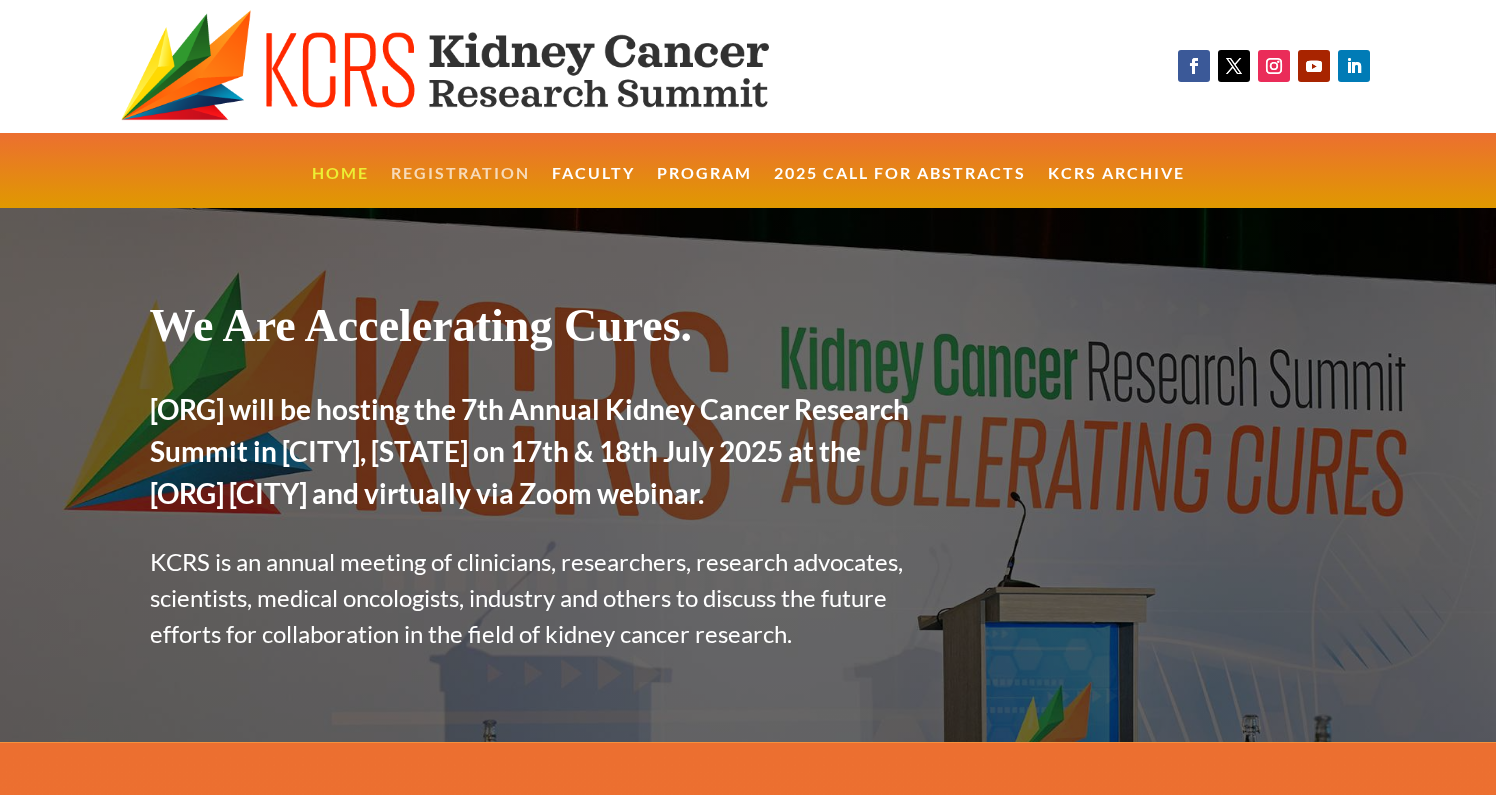 click on "Registration" at bounding box center (460, 187) 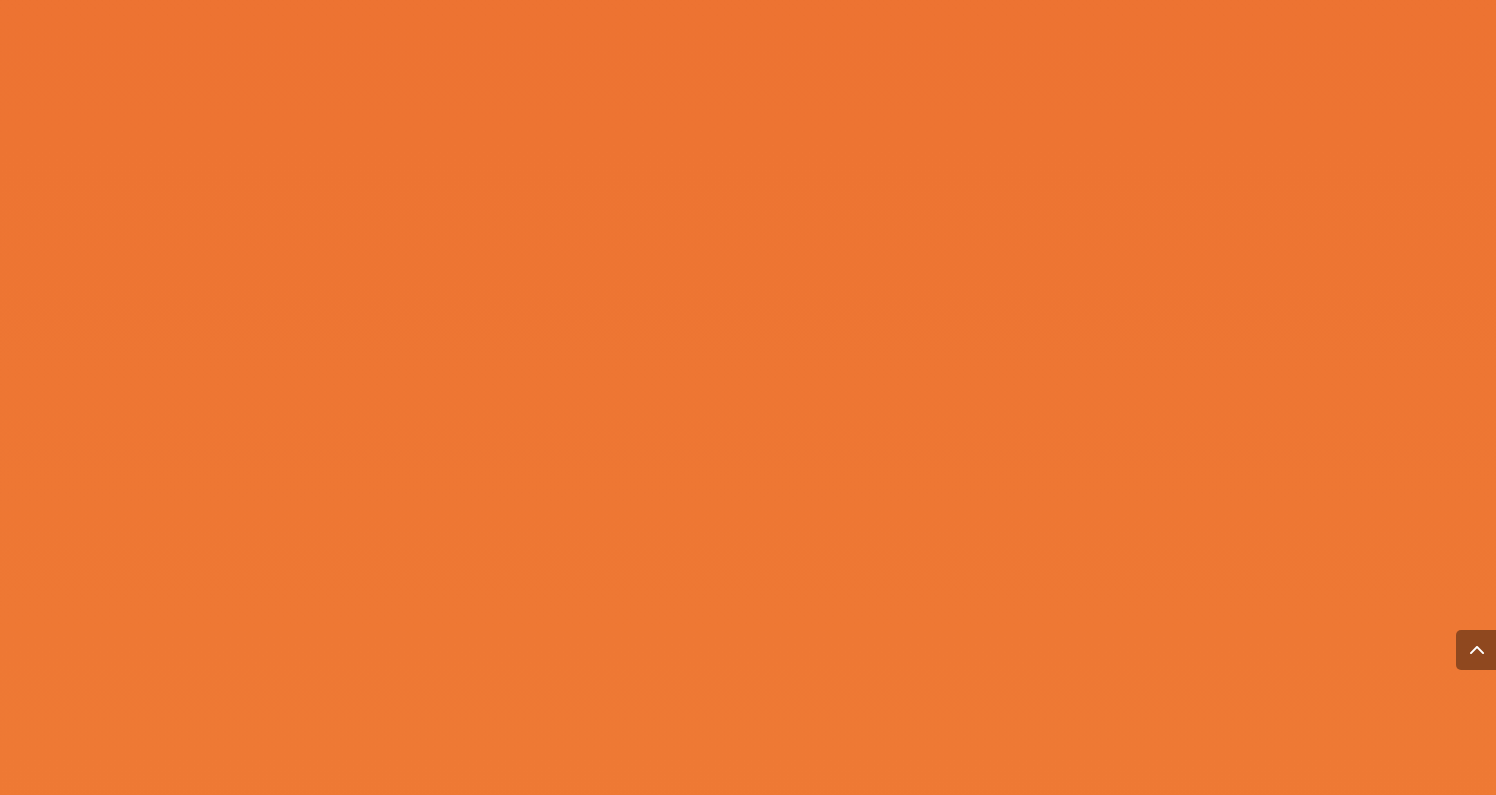 scroll, scrollTop: 1149, scrollLeft: 0, axis: vertical 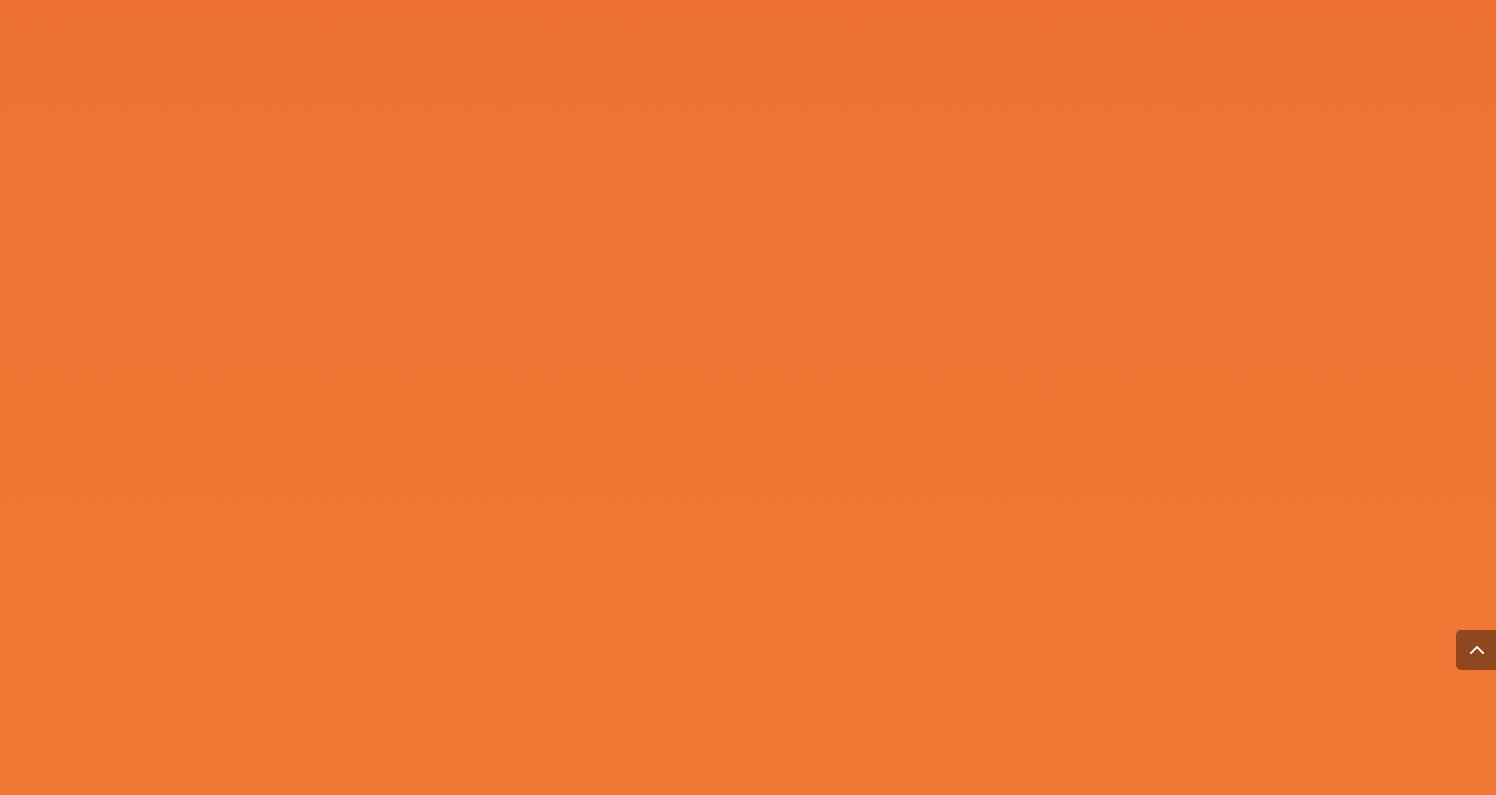 click on "Rock the Run in Boston will take place at sunrise on the second day of the Kidney Cancer Research Summit.  All KCRS registrants will receive a Rock the Run t-shirt and are invited to participate in this 5k. Rock the Run is a fun, no-pressure event! You can join us to walk, run, or cheer and spectate. Register as an individual, or join one of our teams captained by some of the best kidney cancer researchers in the world!   VISIT THE PAGE Your support can help accelerate cures for kidney cancer!" at bounding box center [748, 9779] 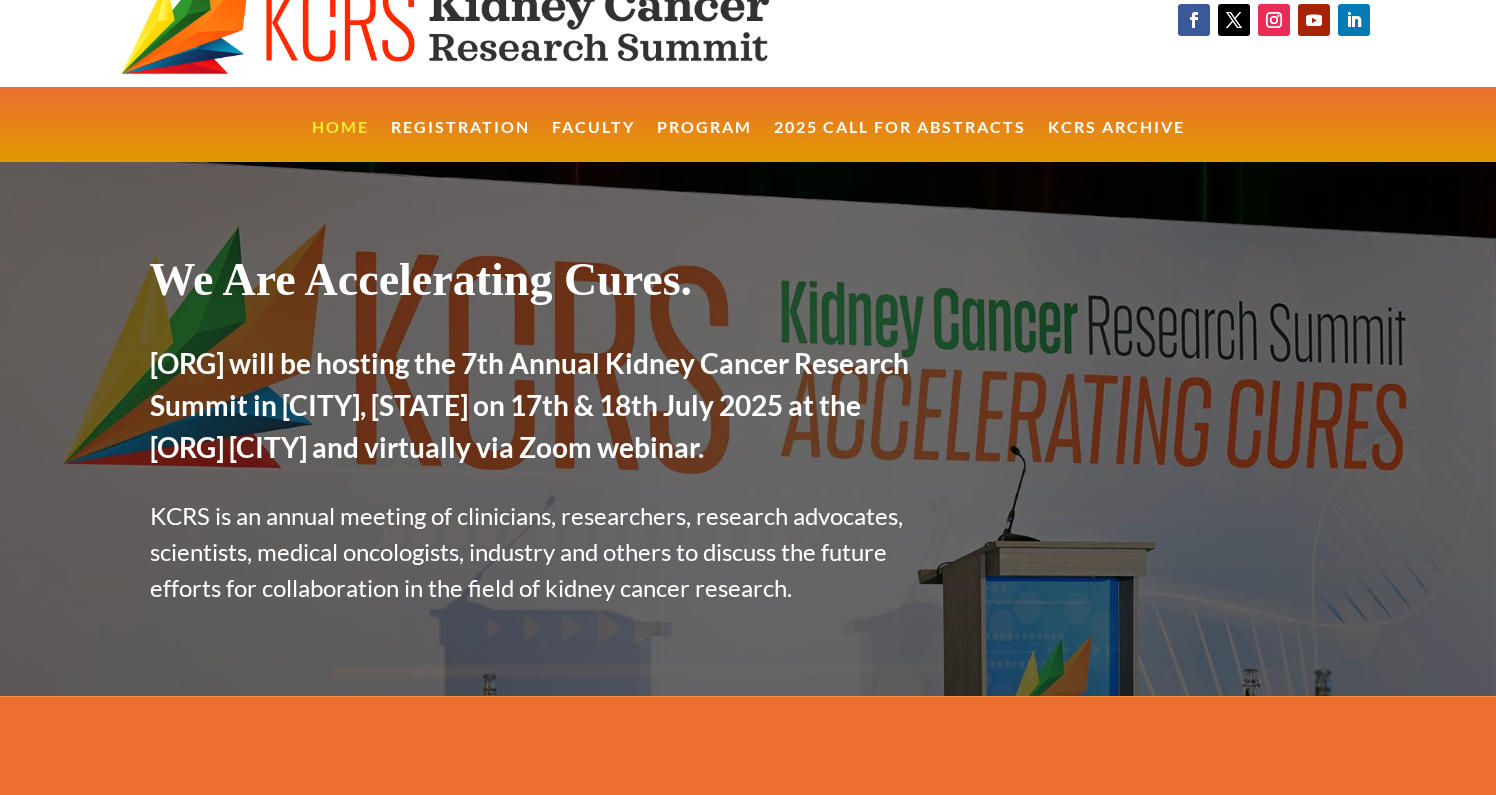 scroll, scrollTop: 84, scrollLeft: 0, axis: vertical 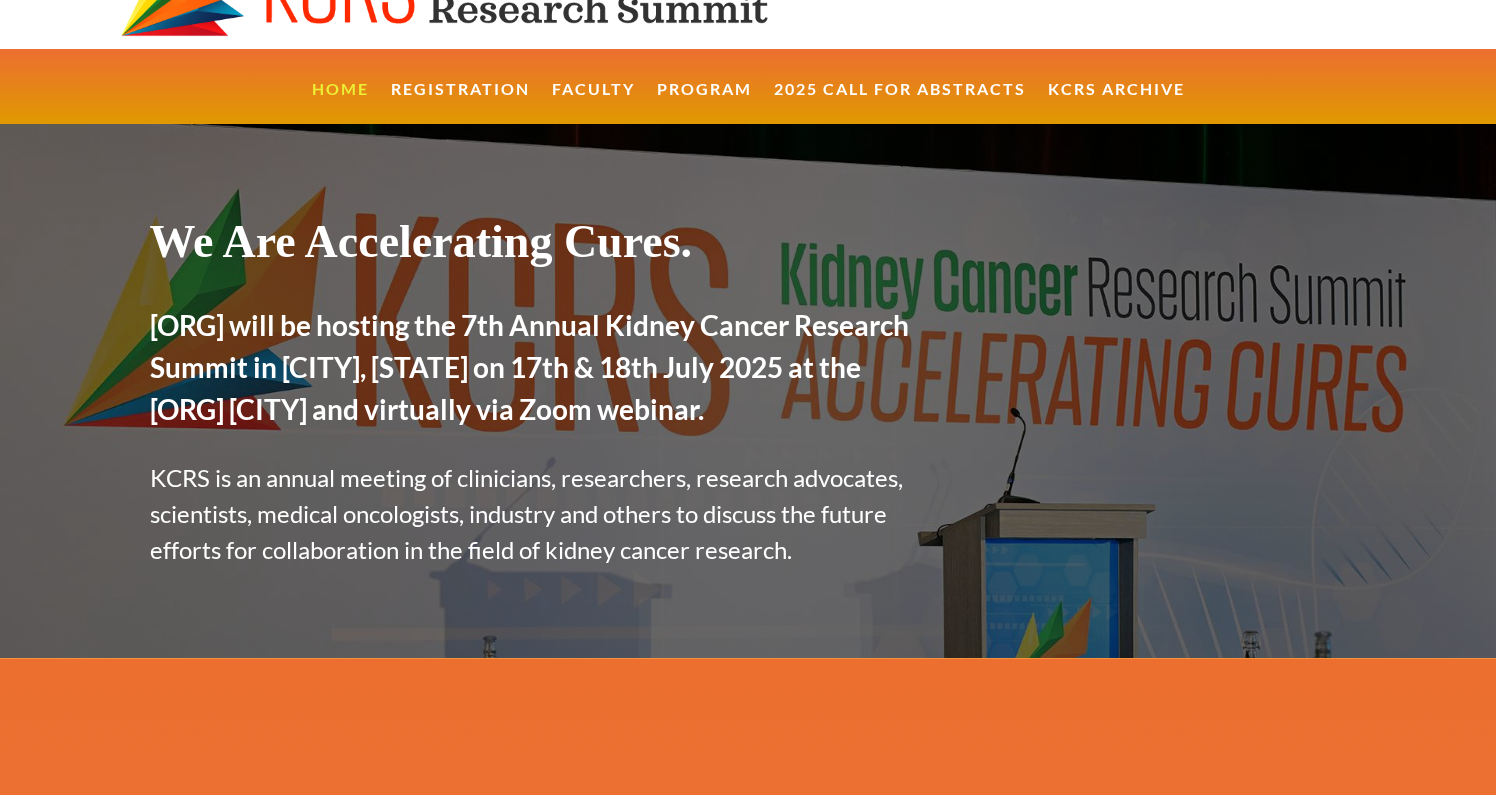 click on "KidneyCAN will be hosting the 7th Annual Kidney Cancer Research Summit in Boston, Massachusetts on 17th & 18th July 2025 at the InterContinental Boston and virtually via Zoom webinar." at bounding box center (538, 372) 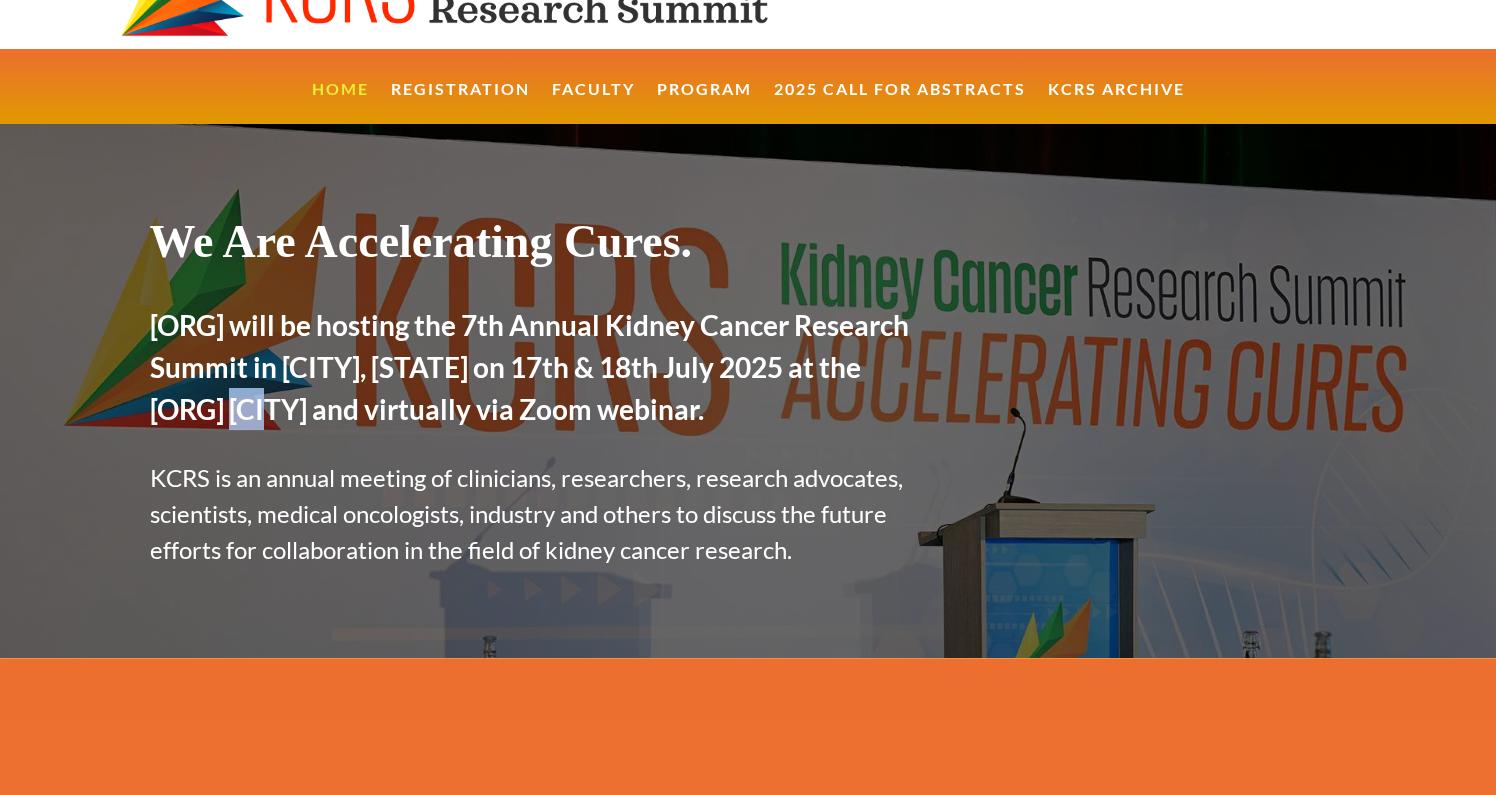 click on "KidneyCAN will be hosting the 7th Annual Kidney Cancer Research Summit in Boston, Massachusetts on 17th & 18th July 2025 at the InterContinental Boston and virtually via Zoom webinar." at bounding box center [538, 372] 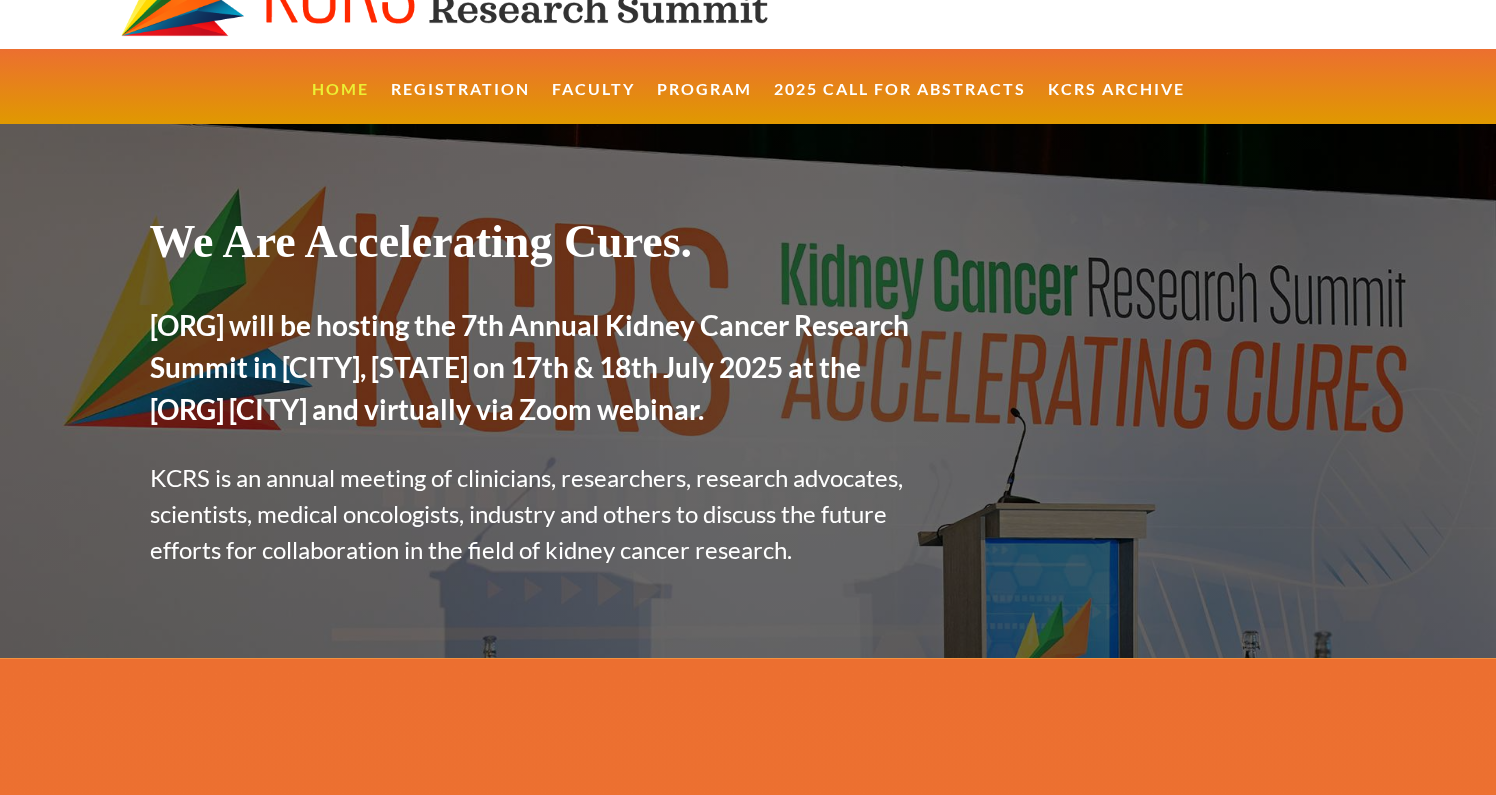 click on "KidneyCAN will be hosting the 7th Annual Kidney Cancer Research Summit in Boston, Massachusetts on 17th & 18th July 2025 at the InterContinental Boston and virtually via Zoom webinar." at bounding box center [538, 372] 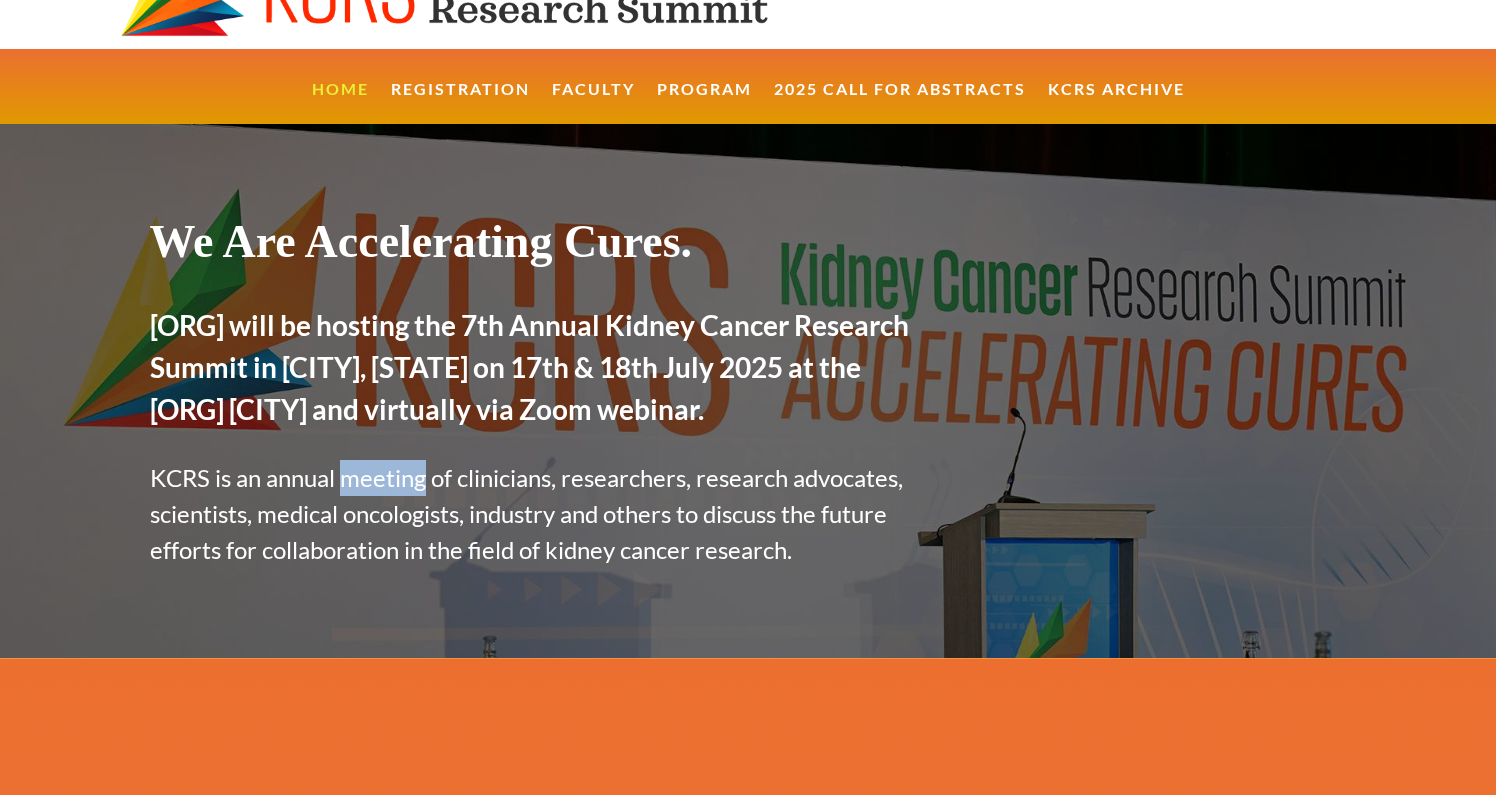 click on "KCRS is an annual meeting of clinicians, researchers, research advocates, scientists, medical oncologists, industry and others to discuss the future efforts for collaboration in the field of kidney cancer research." at bounding box center [538, 514] 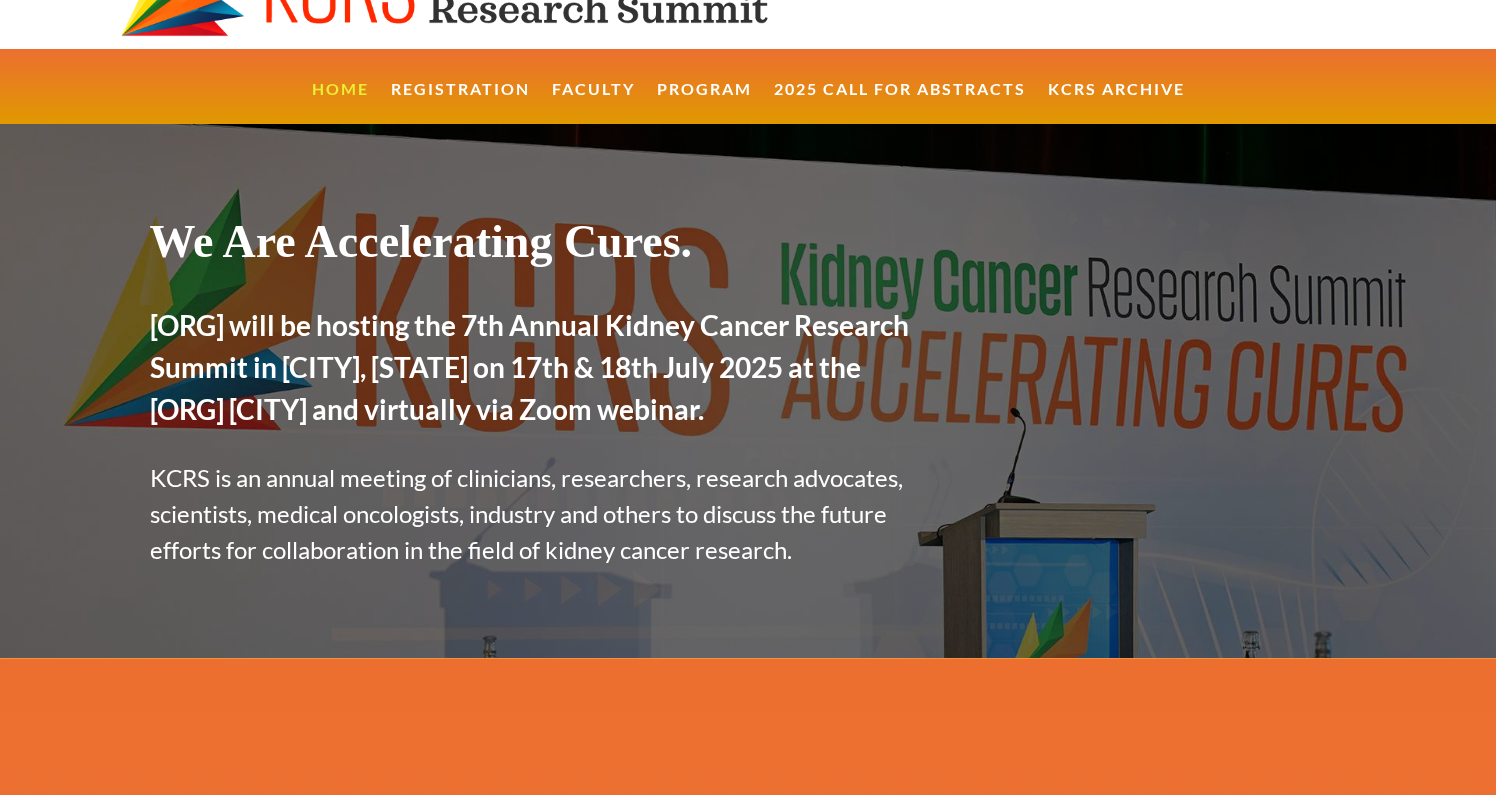 click on "KCRS is an annual meeting of clinicians, researchers, research advocates, scientists, medical oncologists, industry and others to discuss the future efforts for collaboration in the field of kidney cancer research." at bounding box center [538, 514] 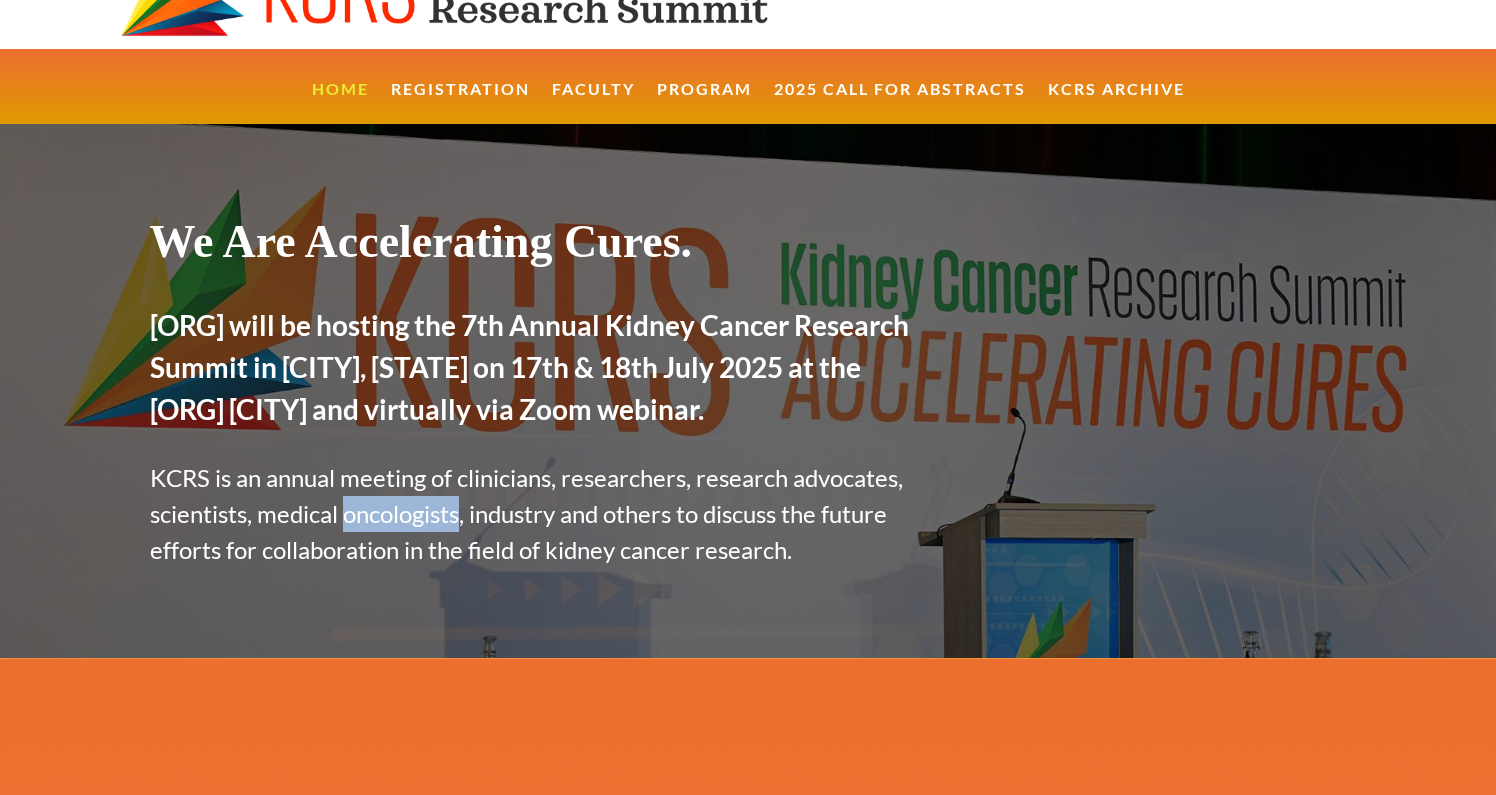 click on "KCRS is an annual meeting of clinicians, researchers, research advocates, scientists, medical oncologists, industry and others to discuss the future efforts for collaboration in the field of kidney cancer research." at bounding box center (538, 514) 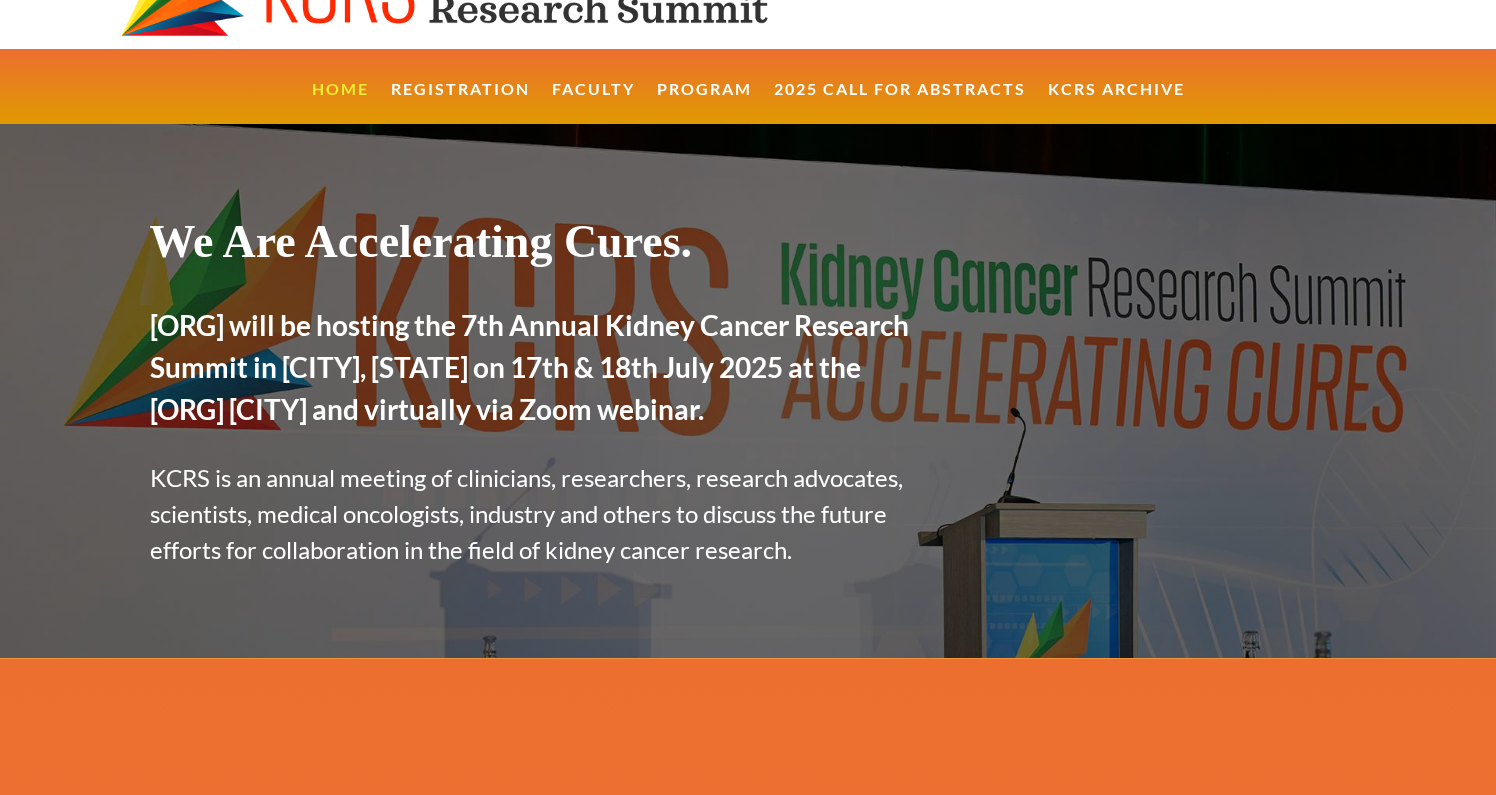 click on "KCRS is an annual meeting of clinicians, researchers, research advocates, scientists, medical oncologists, industry and others to discuss the future efforts for collaboration in the field of kidney cancer research." at bounding box center [538, 514] 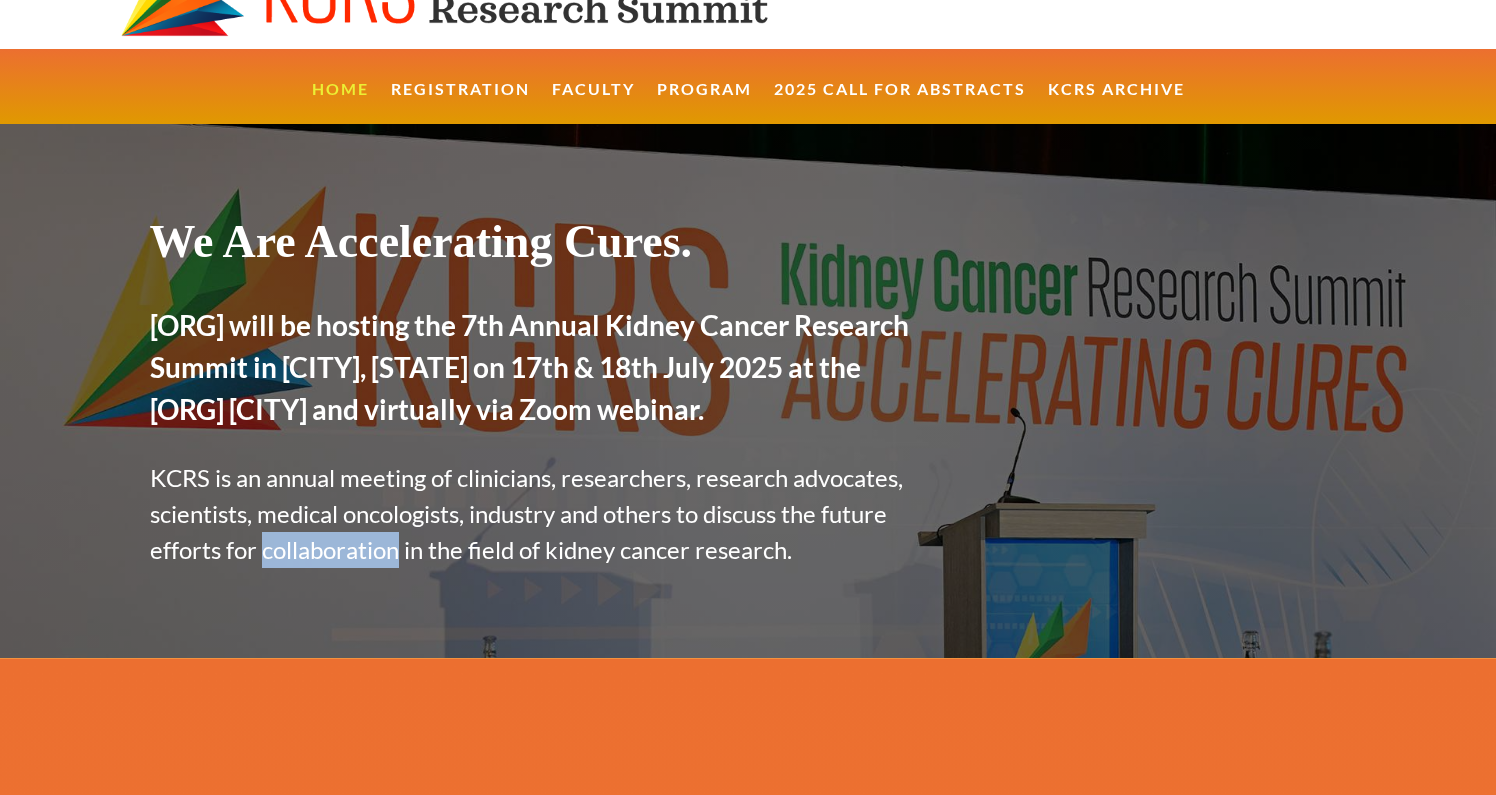 click on "KCRS is an annual meeting of clinicians, researchers, research advocates, scientists, medical oncologists, industry and others to discuss the future efforts for collaboration in the field of kidney cancer research." at bounding box center [538, 514] 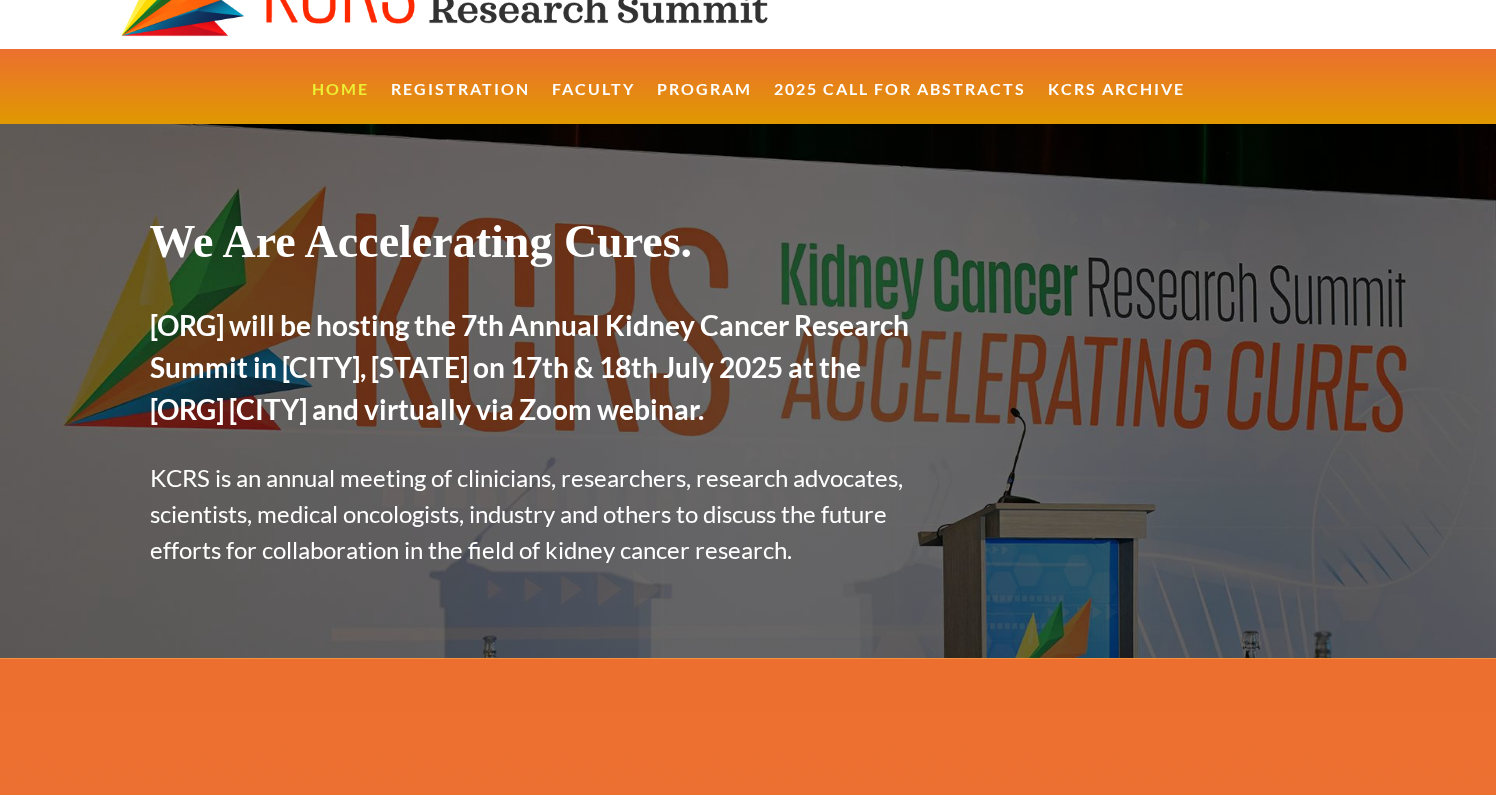 click on "KCRS is an annual meeting of clinicians, researchers, research advocates, scientists, medical oncologists, industry and others to discuss the future efforts for collaboration in the field of kidney cancer research." at bounding box center (538, 514) 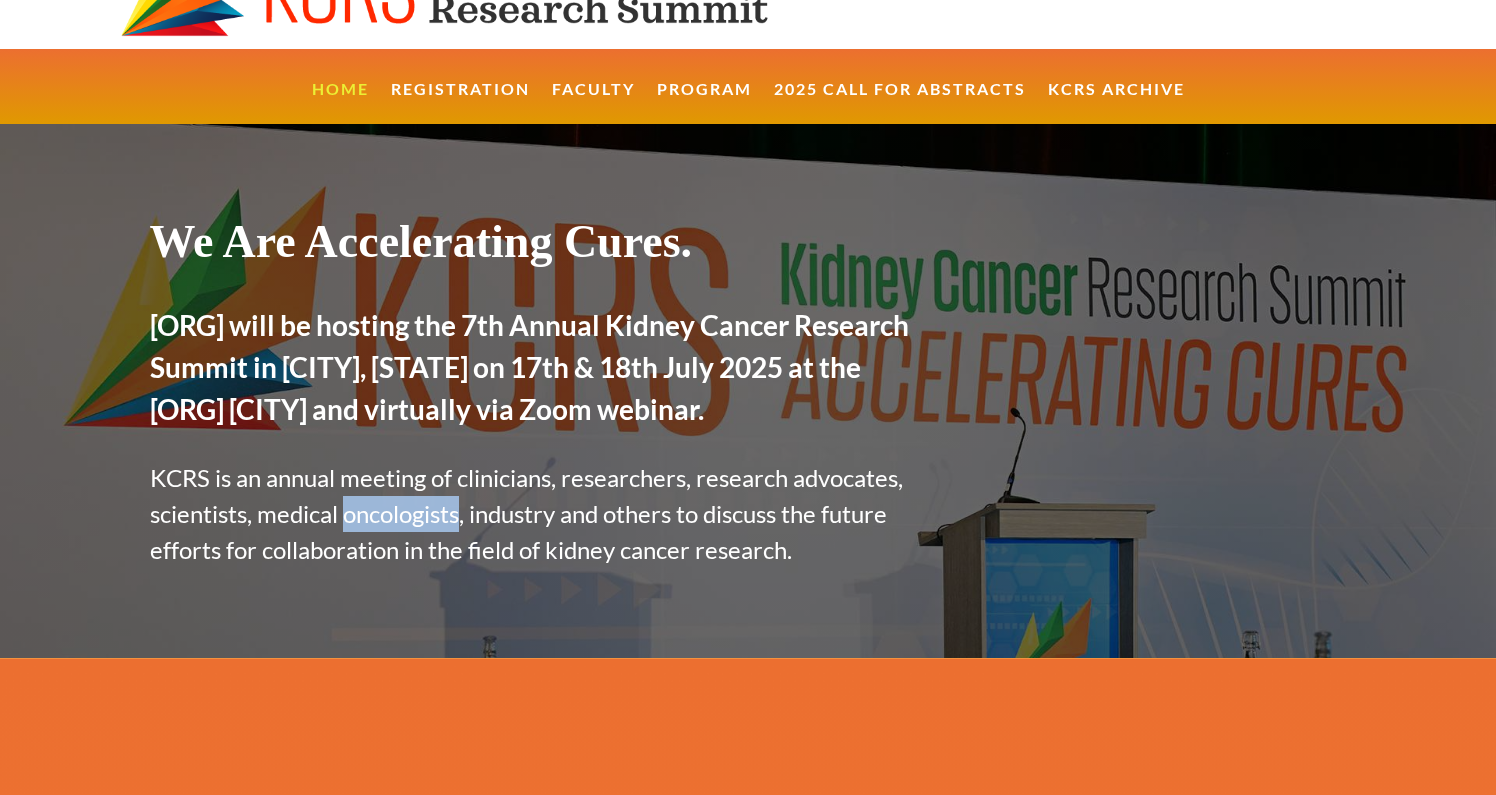 click on "KCRS is an annual meeting of clinicians, researchers, research advocates, scientists, medical oncologists, industry and others to discuss the future efforts for collaboration in the field of kidney cancer research." at bounding box center [538, 514] 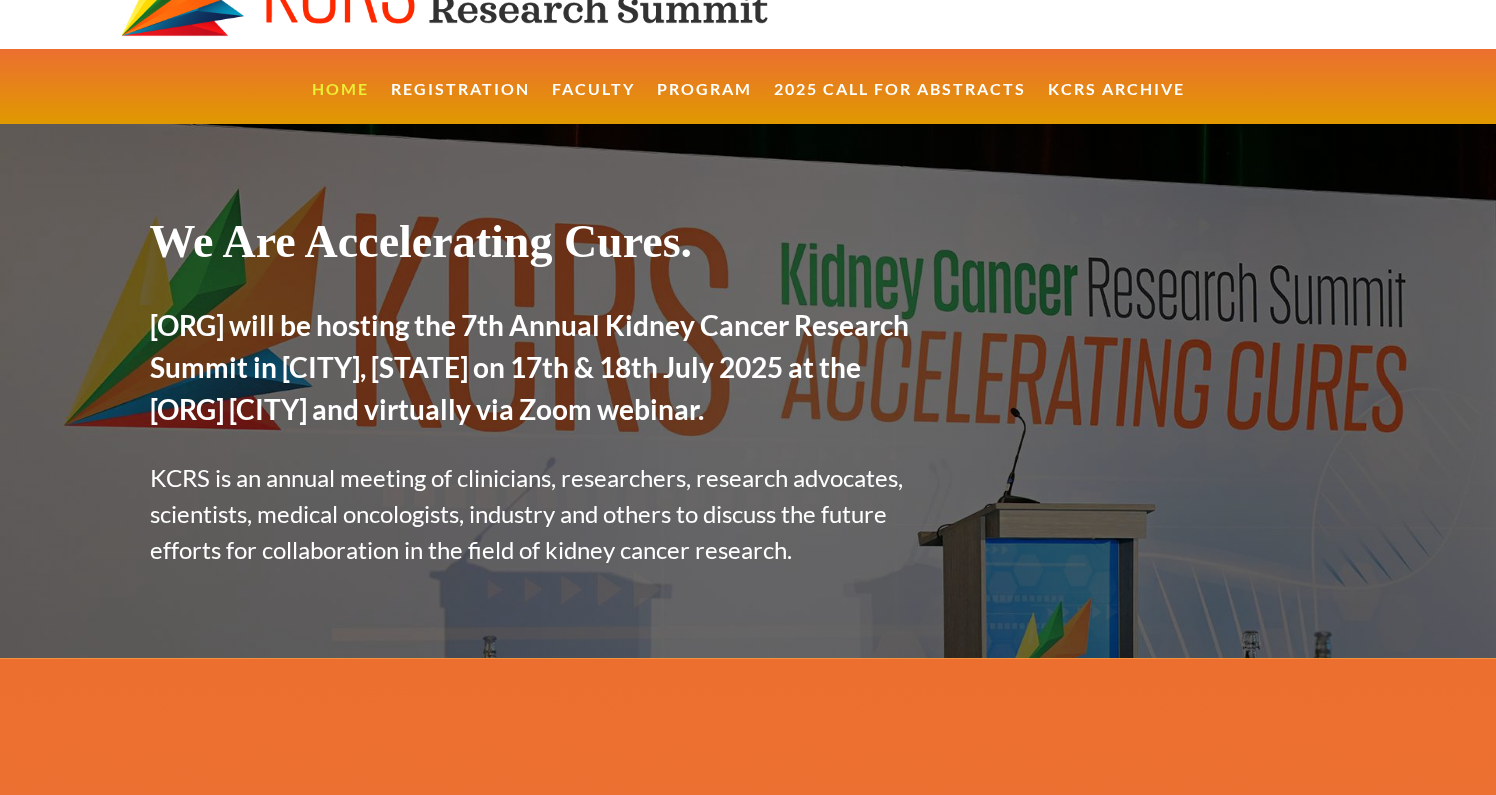 click on "KCRS is an annual meeting of clinicians, researchers, research advocates, scientists, medical oncologists, industry and others to discuss the future efforts for collaboration in the field of kidney cancer research." at bounding box center [538, 514] 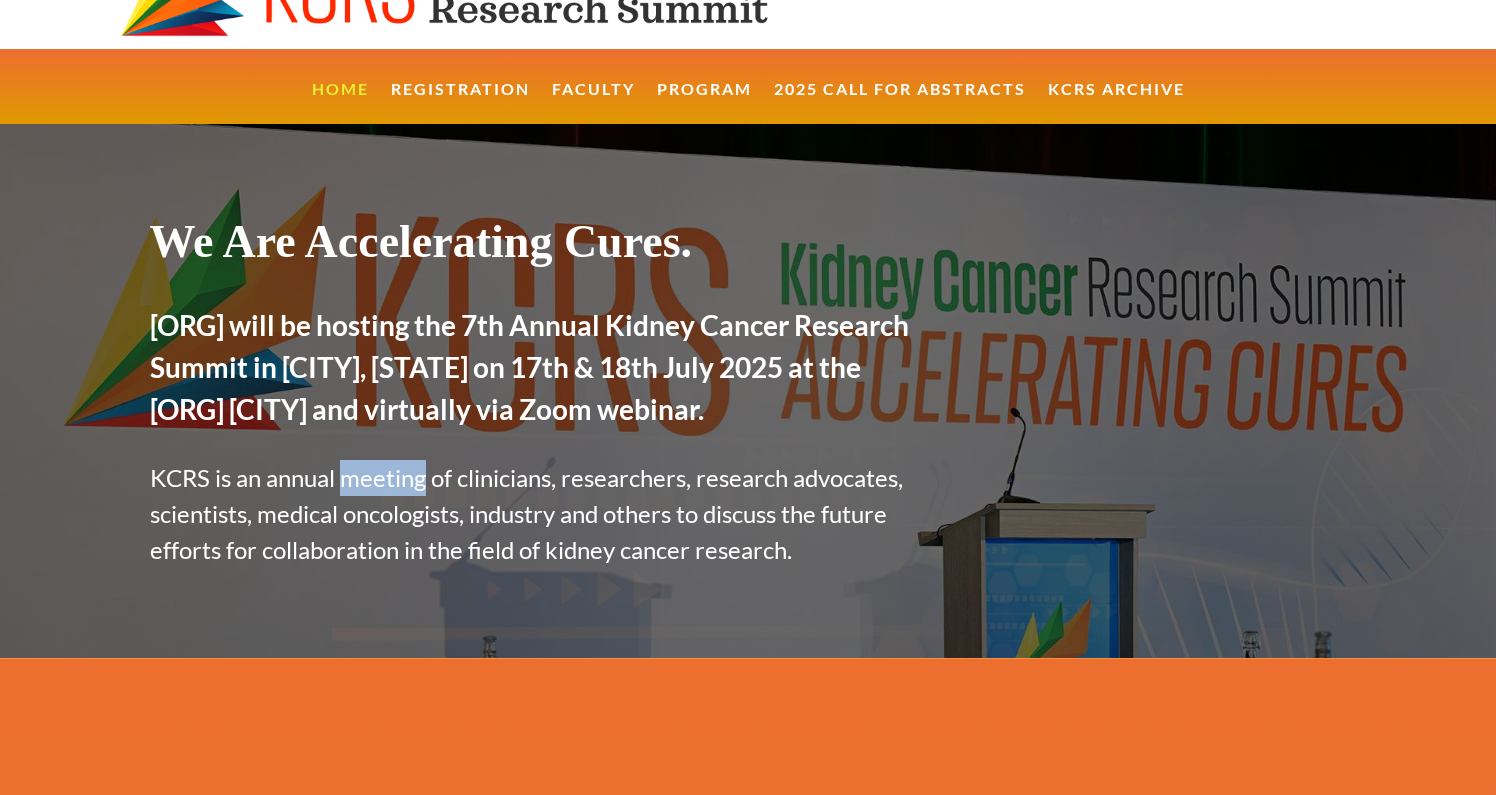 click on "KCRS is an annual meeting of clinicians, researchers, research advocates, scientists, medical oncologists, industry and others to discuss the future efforts for collaboration in the field of kidney cancer research." at bounding box center (538, 514) 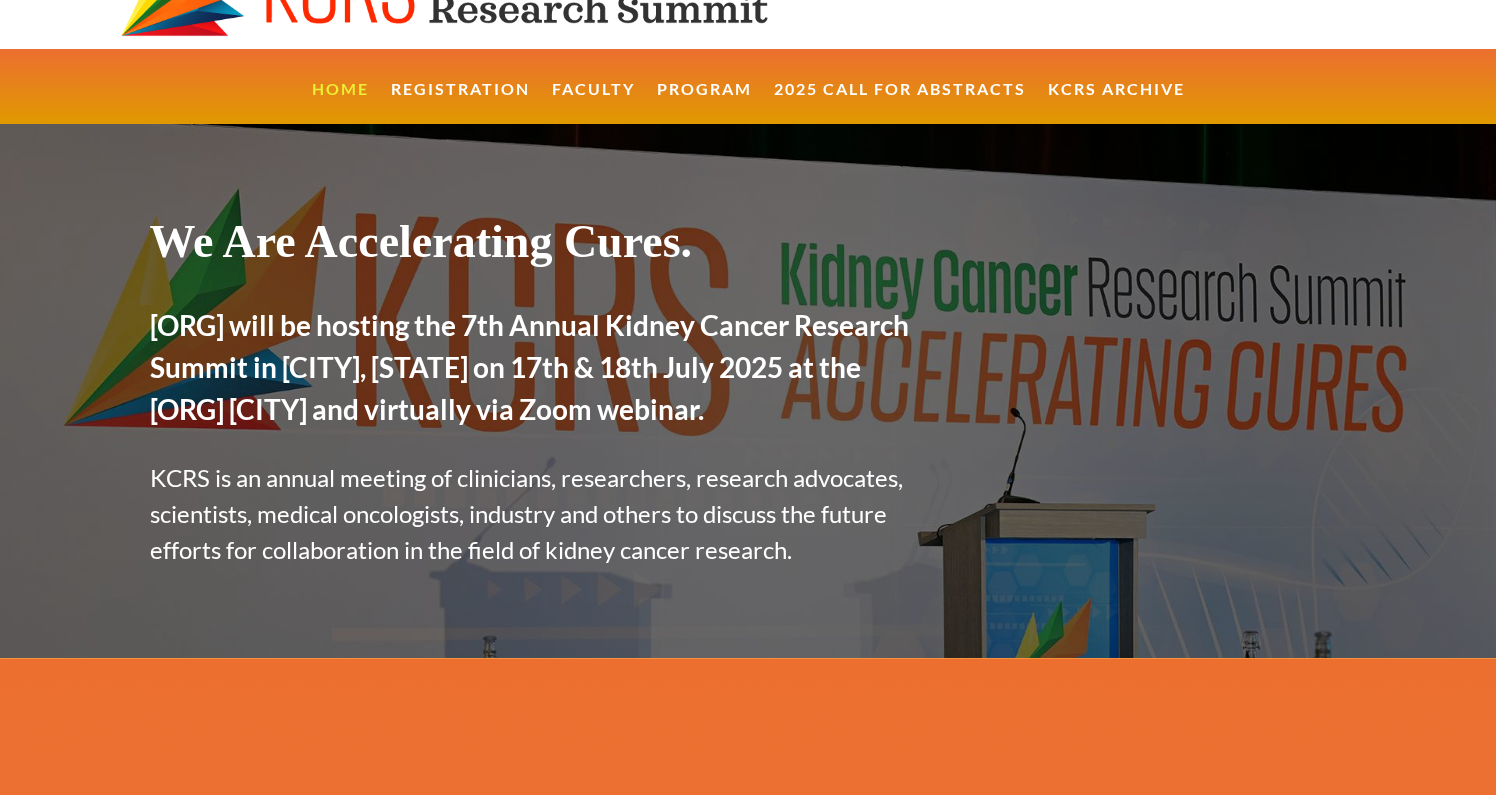 click on "KidneyCAN will be hosting the 7th Annual Kidney Cancer Research Summit in Boston, Massachusetts on 17th & 18th July 2025 at the InterContinental Boston and virtually via Zoom webinar." at bounding box center (538, 372) 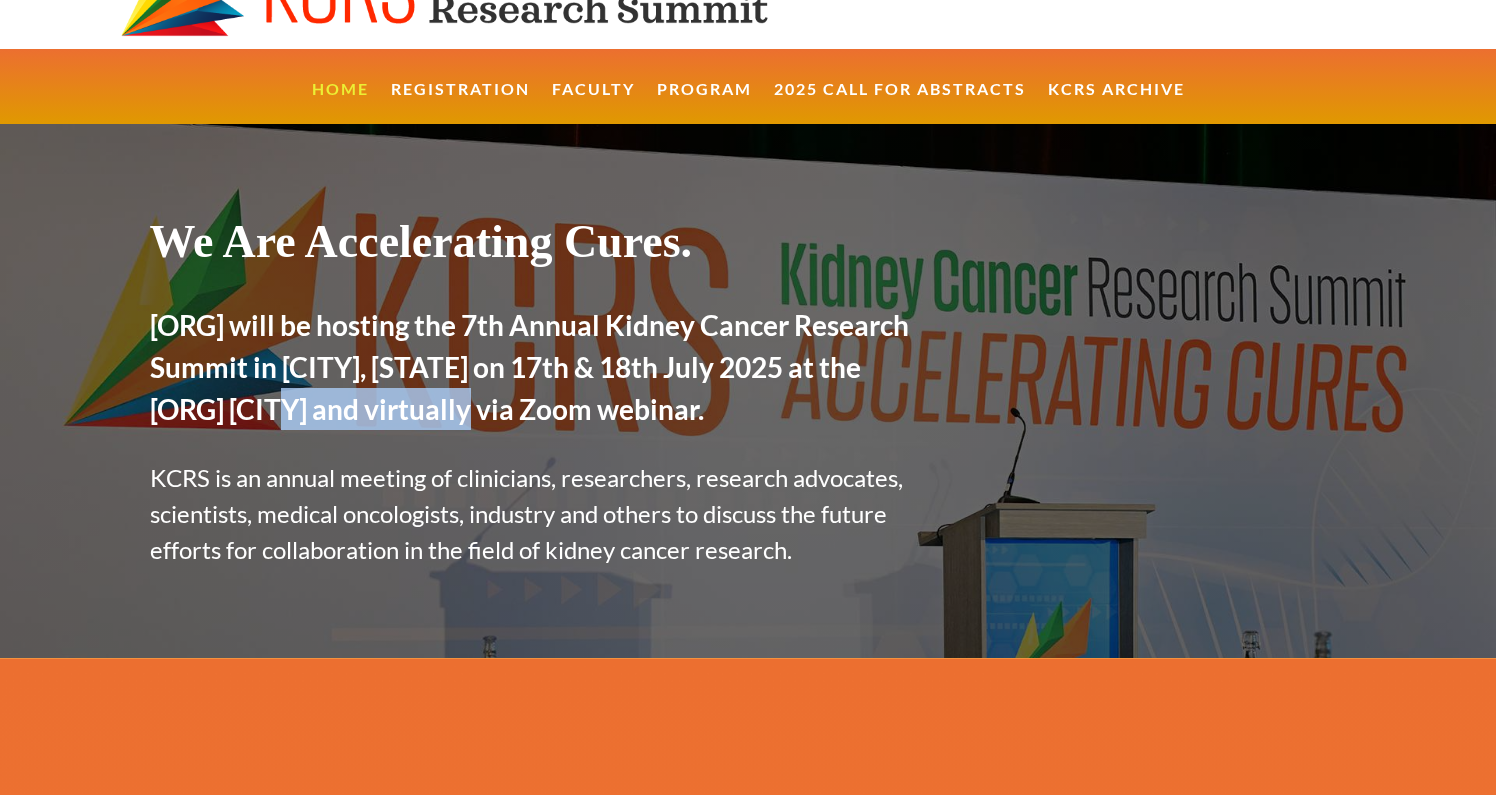 click on "KidneyCAN will be hosting the 7th Annual Kidney Cancer Research Summit in Boston, Massachusetts on 17th & 18th July 2025 at the InterContinental Boston and virtually via Zoom webinar." at bounding box center (538, 372) 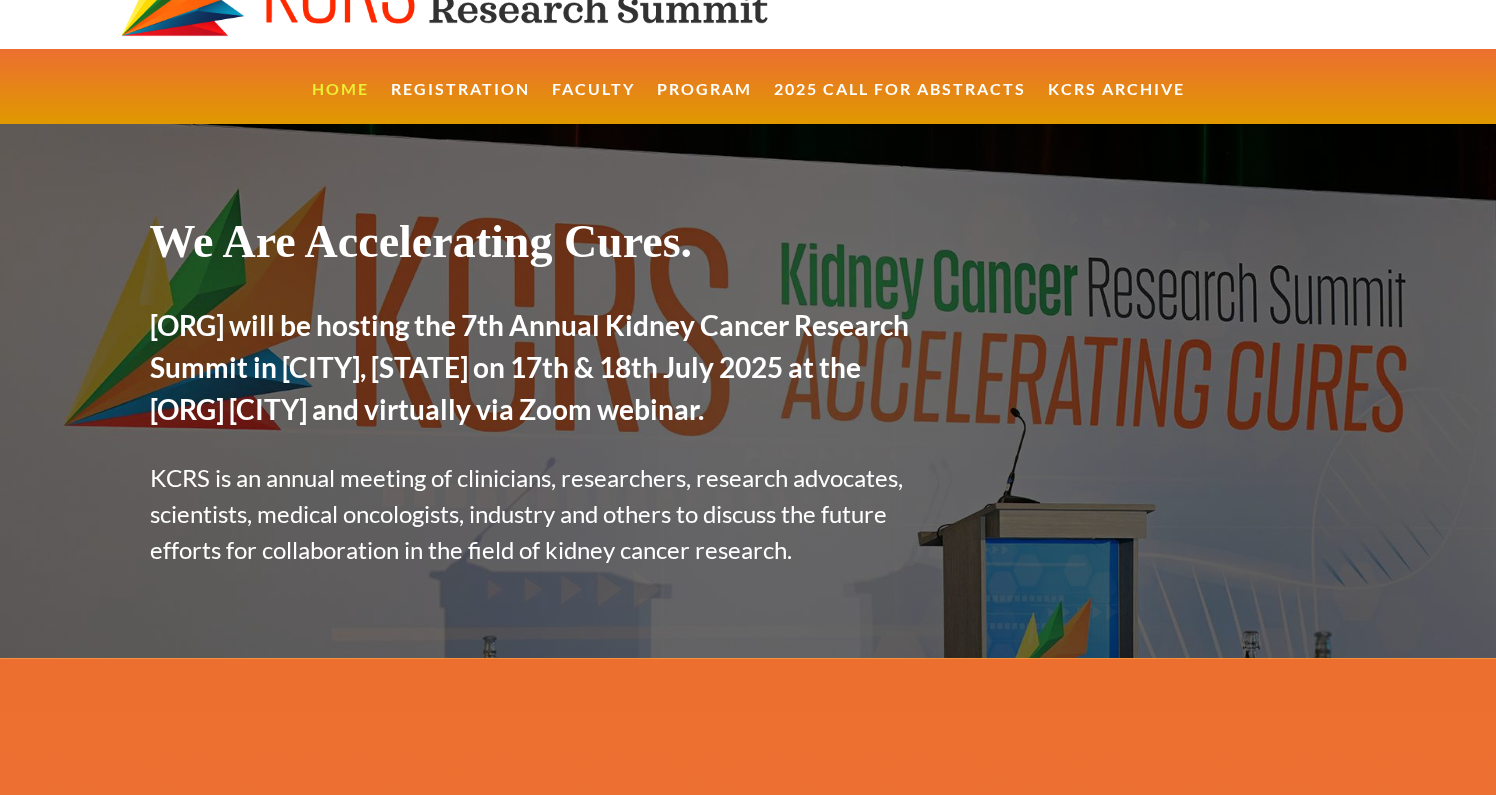 click on "KidneyCAN will be hosting the 7th Annual Kidney Cancer Research Summit in Boston, Massachusetts on 17th & 18th July 2025 at the InterContinental Boston and virtually via Zoom webinar." at bounding box center [538, 372] 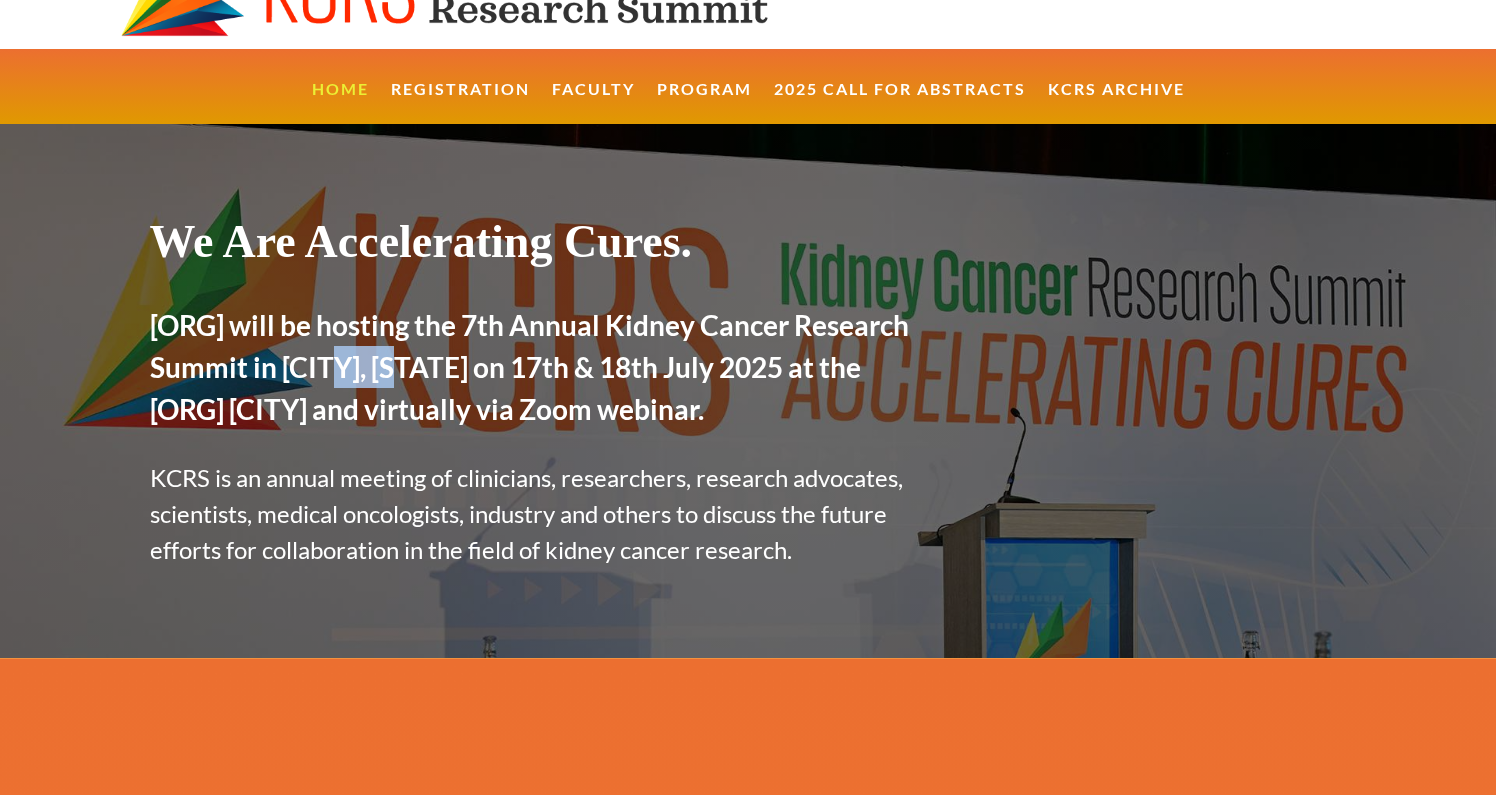 click on "KidneyCAN will be hosting the 7th Annual Kidney Cancer Research Summit in Boston, Massachusetts on 17th & 18th July 2025 at the InterContinental Boston and virtually via Zoom webinar." at bounding box center [538, 372] 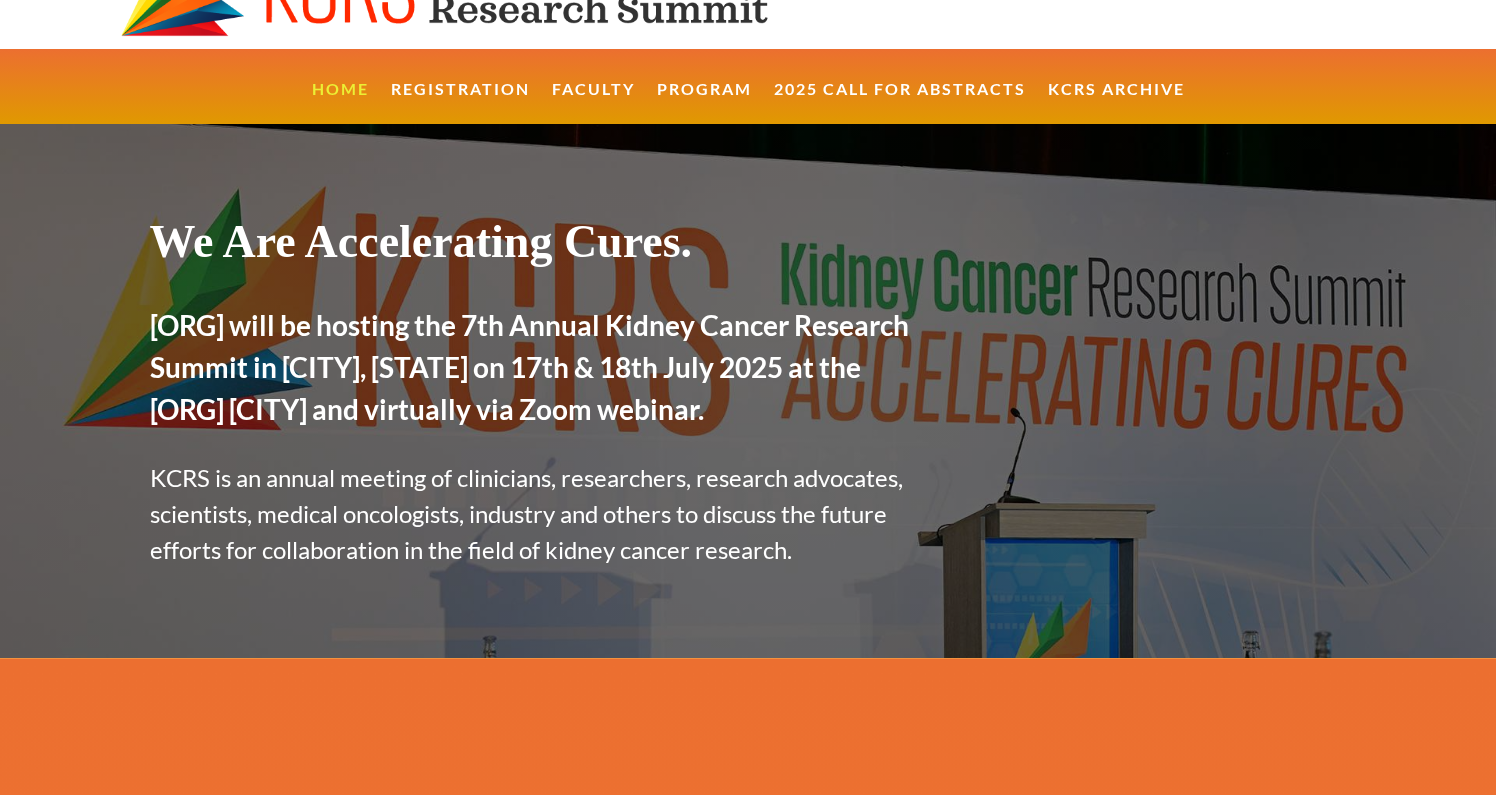 click on "KidneyCAN will be hosting the 7th Annual Kidney Cancer Research Summit in Boston, Massachusetts on 17th & 18th July 2025 at the InterContinental Boston and virtually via Zoom webinar." at bounding box center [538, 372] 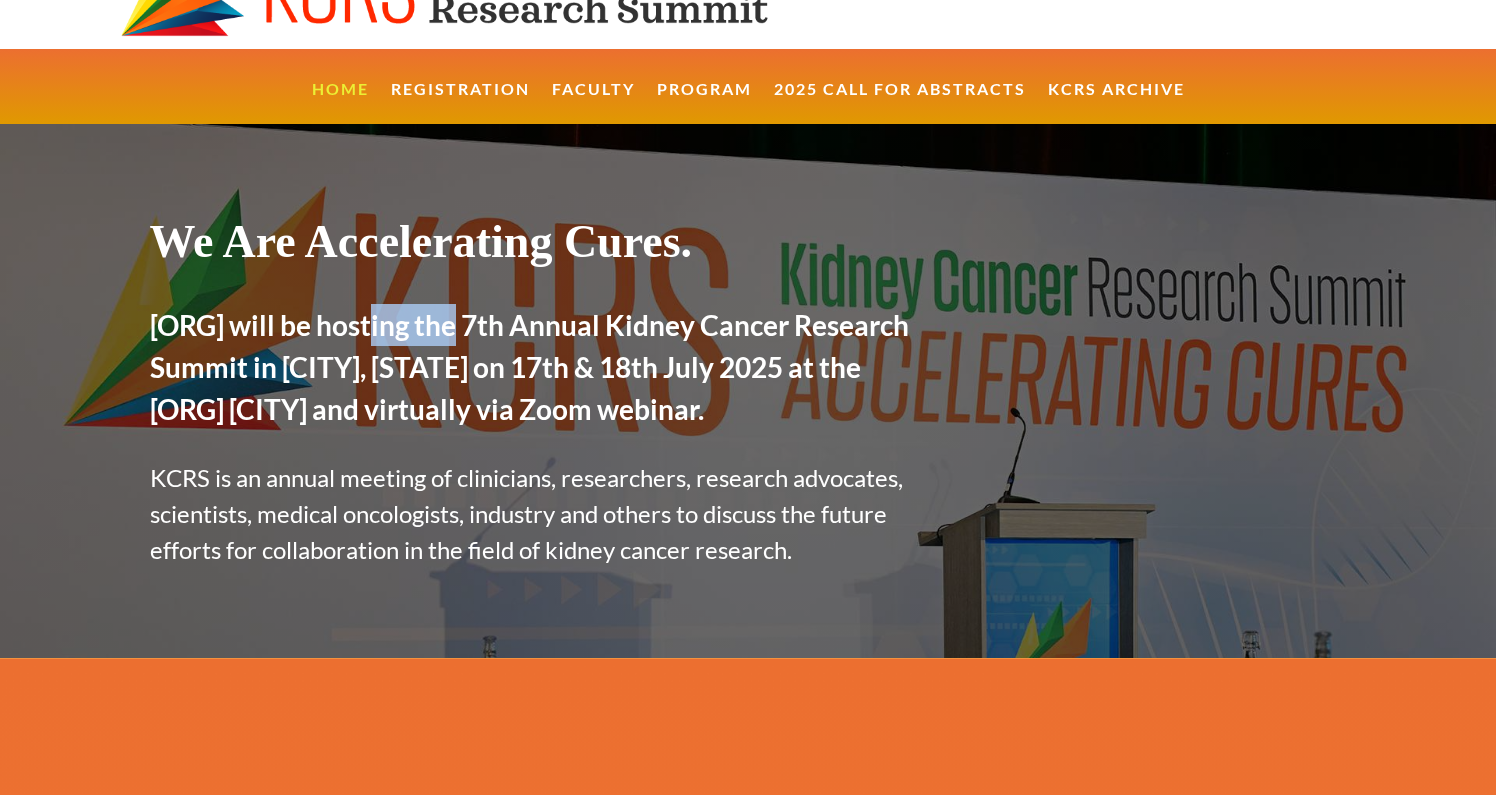 click on "KidneyCAN will be hosting the 7th Annual Kidney Cancer Research Summit in Boston, Massachusetts on 17th & 18th July 2025 at the InterContinental Boston and virtually via Zoom webinar." at bounding box center (538, 372) 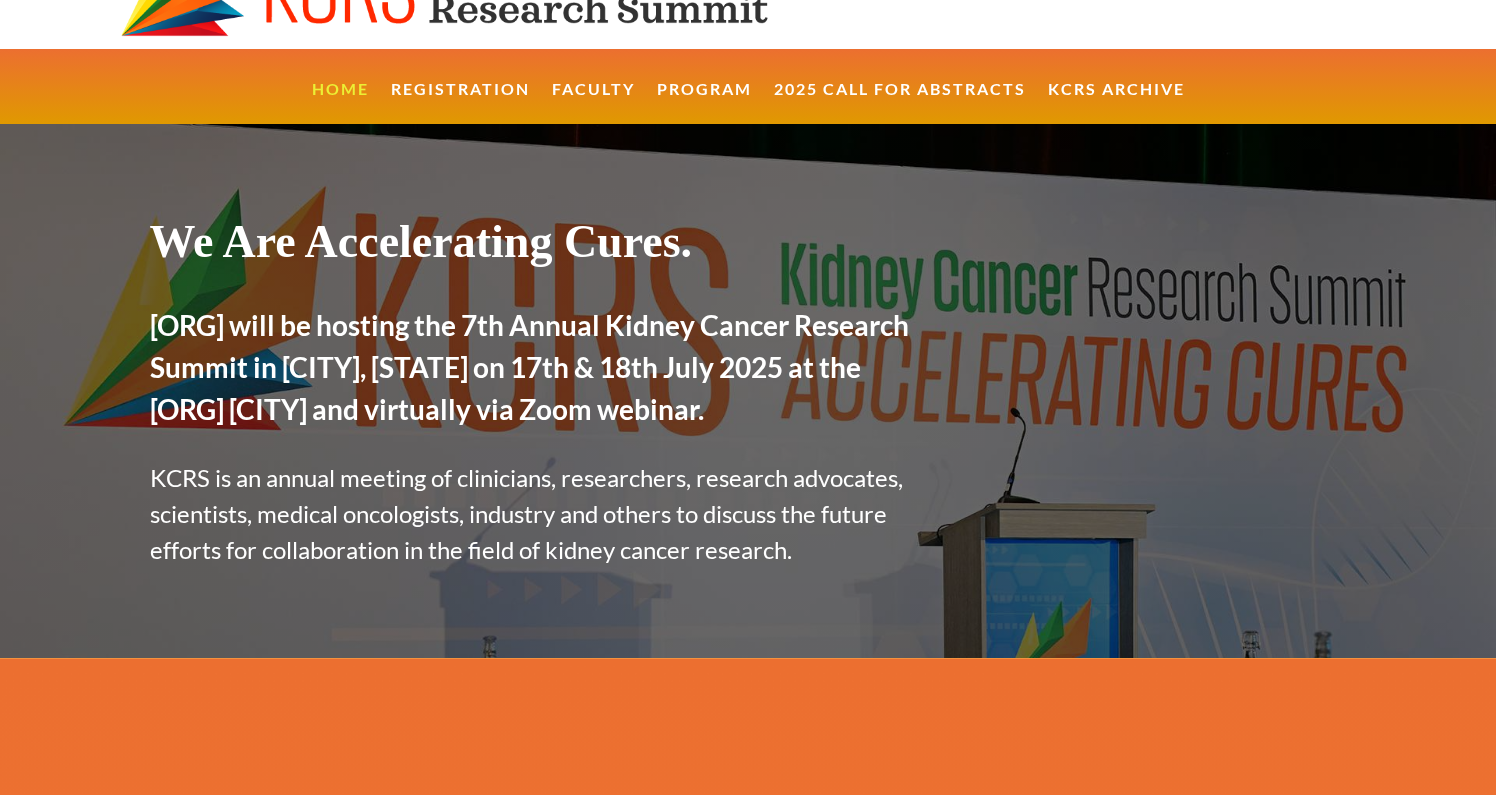 click on "KidneyCAN will be hosting the 7th Annual Kidney Cancer Research Summit in Boston, Massachusetts on 17th & 18th July 2025 at the InterContinental Boston and virtually via Zoom webinar." at bounding box center (538, 372) 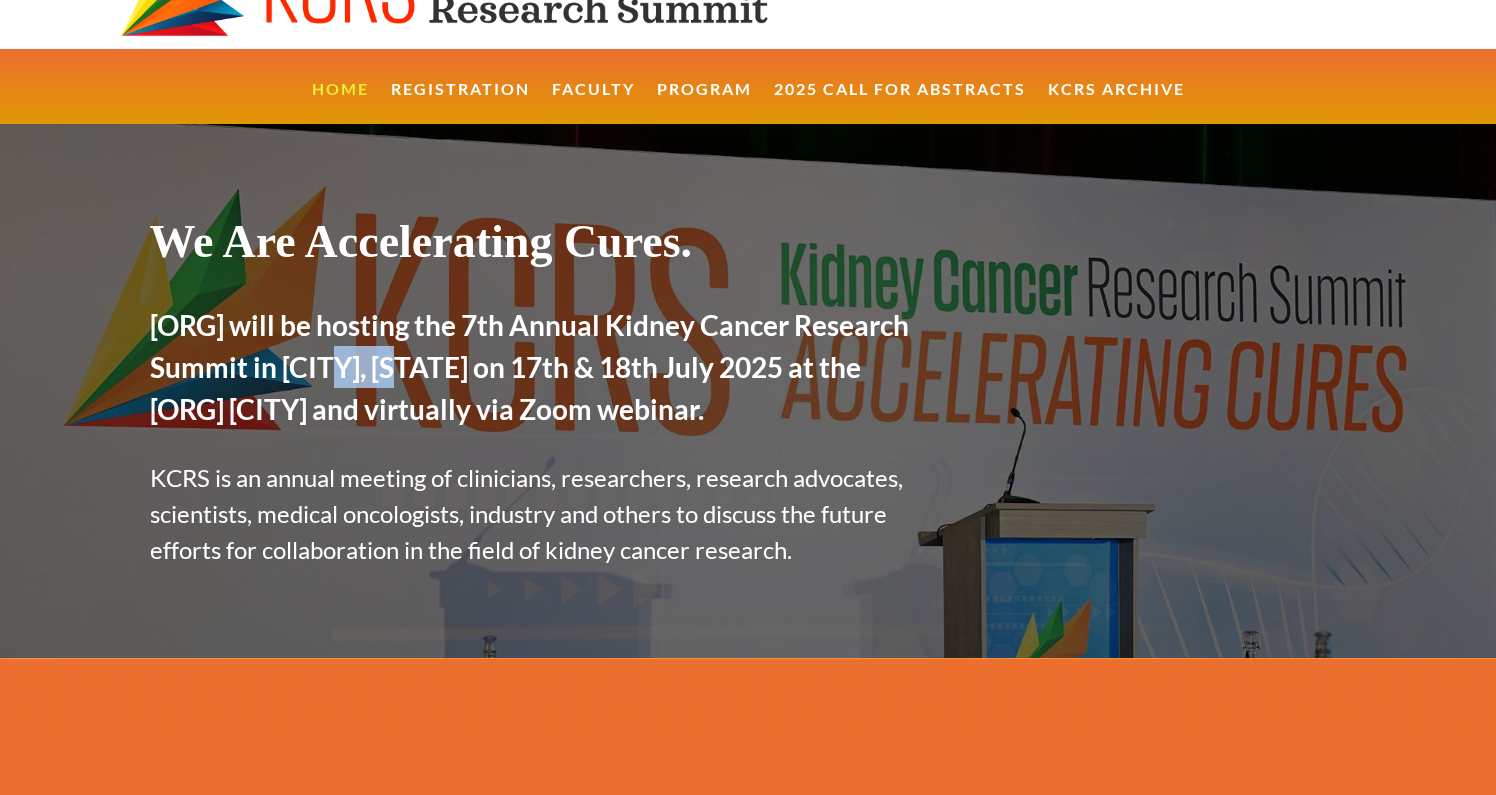 click on "KidneyCAN will be hosting the 7th Annual Kidney Cancer Research Summit in Boston, Massachusetts on 17th & 18th July 2025 at the InterContinental Boston and virtually via Zoom webinar." at bounding box center [538, 372] 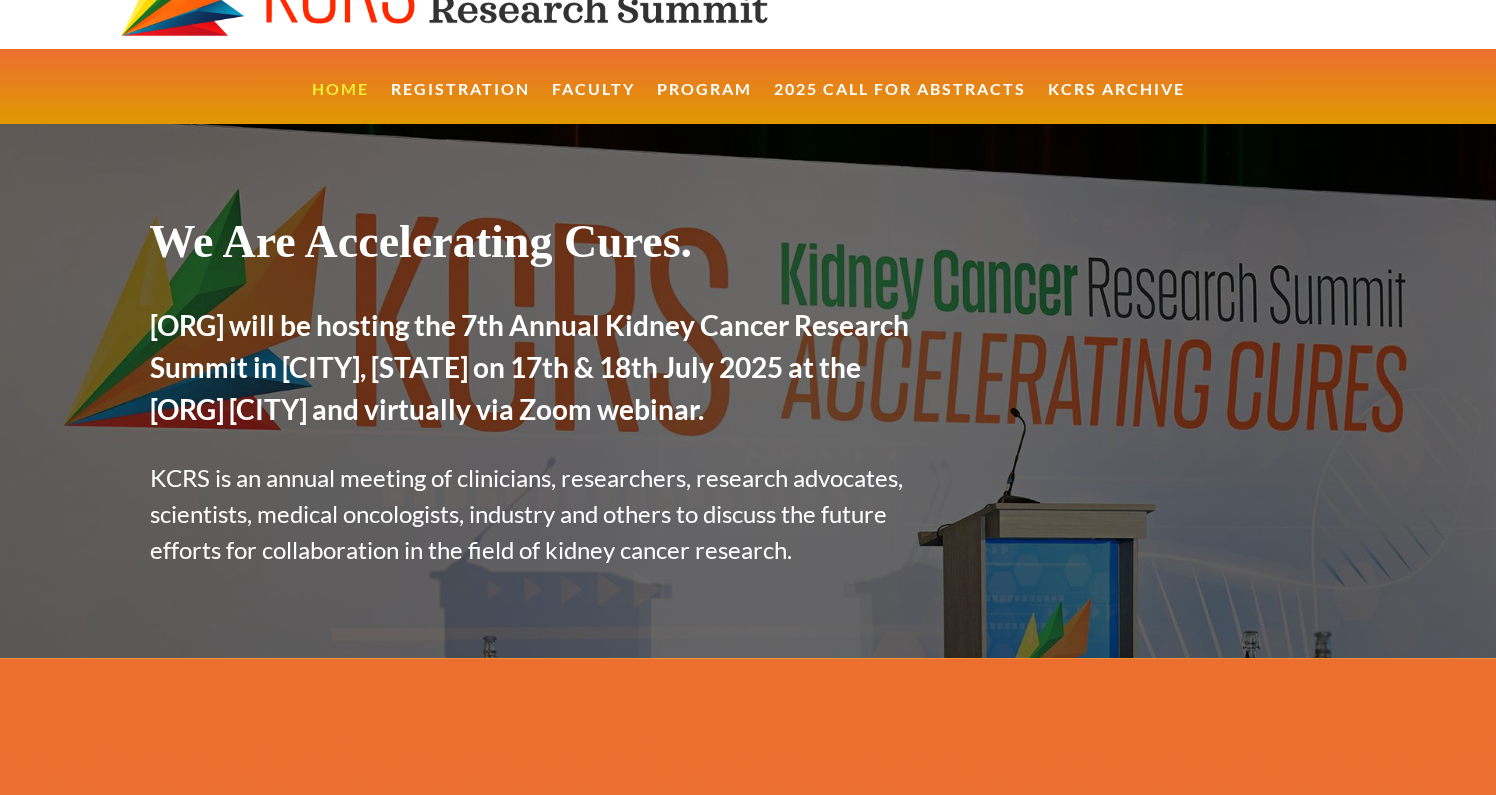 click on "KidneyCAN will be hosting the 7th Annual Kidney Cancer Research Summit in Boston, Massachusetts on 17th & 18th July 2025 at the InterContinental Boston and virtually via Zoom webinar." at bounding box center (538, 372) 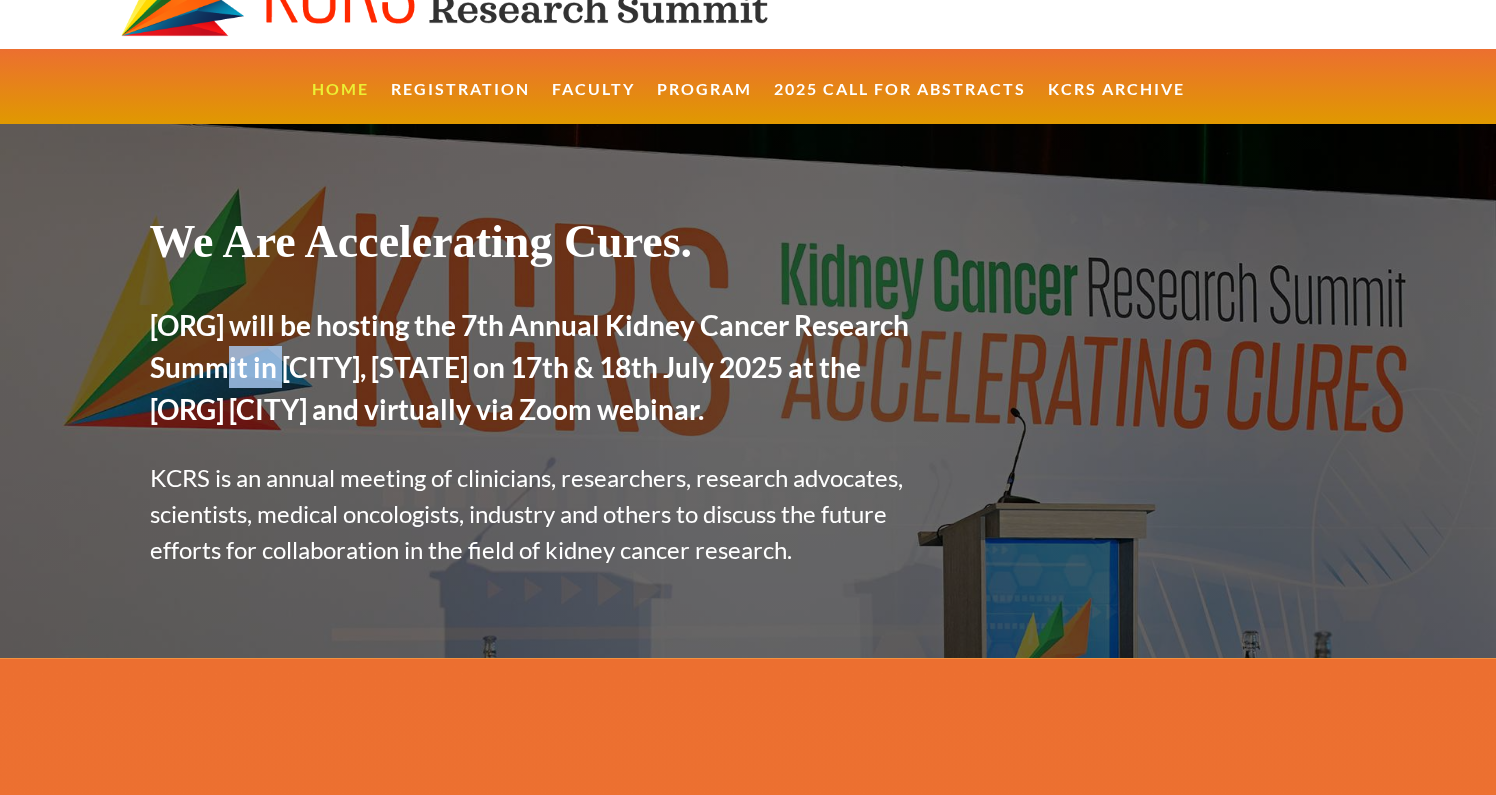 click on "KidneyCAN will be hosting the 7th Annual Kidney Cancer Research Summit in Boston, Massachusetts on 17th & 18th July 2025 at the InterContinental Boston and virtually via Zoom webinar." at bounding box center [538, 372] 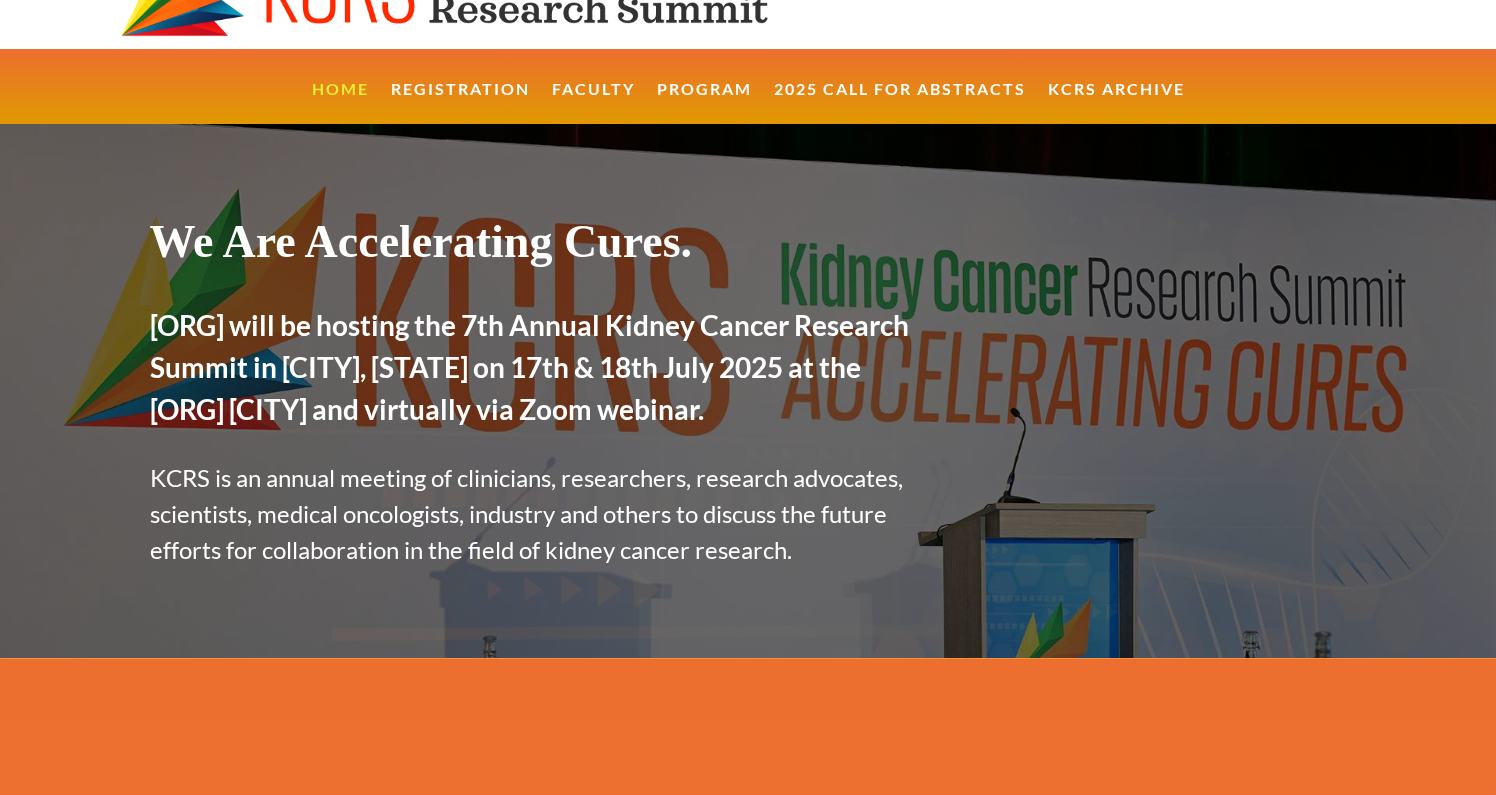click on "KidneyCAN will be hosting the 7th Annual Kidney Cancer Research Summit in Boston, Massachusetts on 17th & 18th July 2025 at the InterContinental Boston and virtually via Zoom webinar." at bounding box center [538, 372] 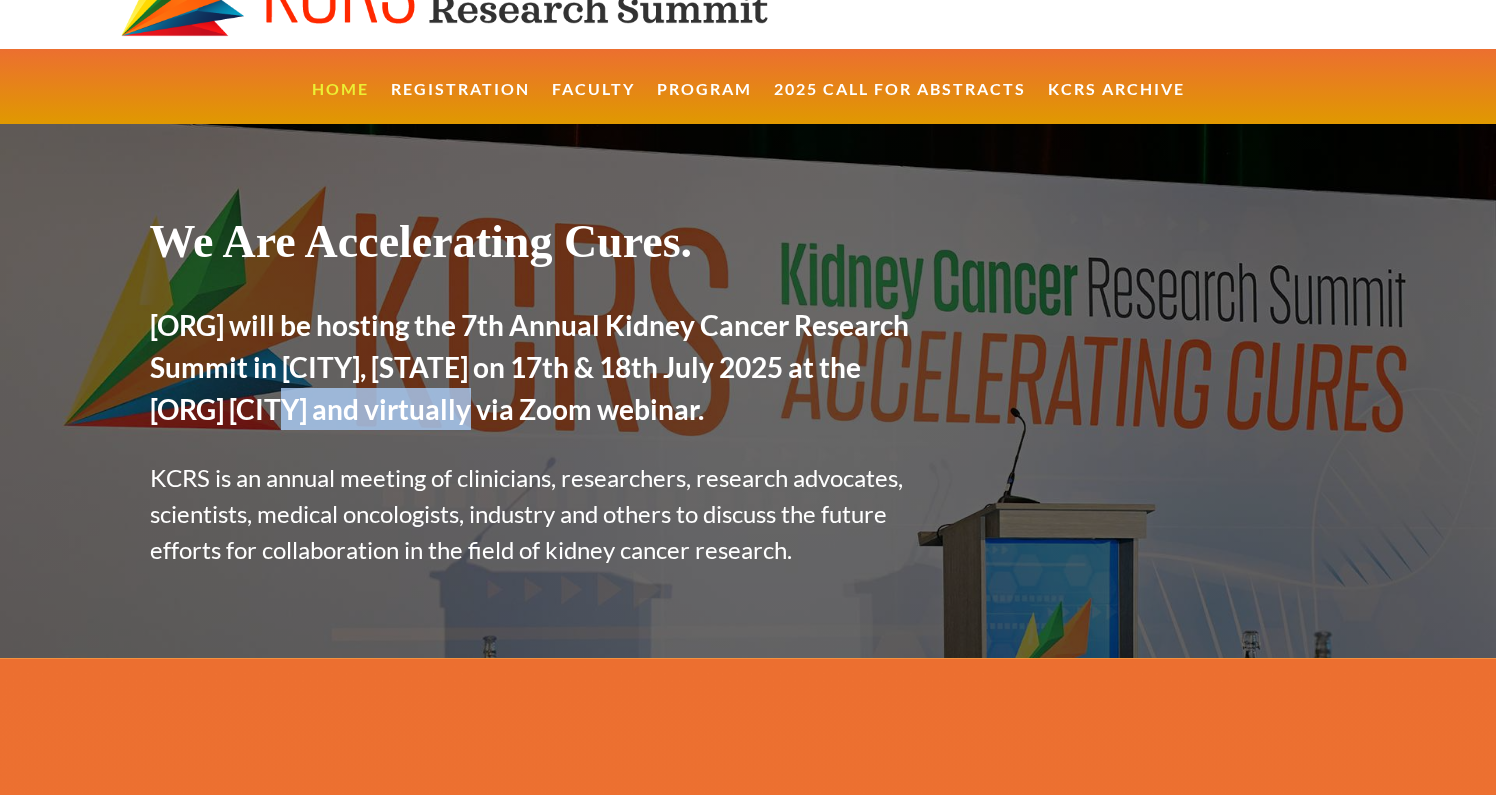 click on "KidneyCAN will be hosting the 7th Annual Kidney Cancer Research Summit in Boston, Massachusetts on 17th & 18th July 2025 at the InterContinental Boston and virtually via Zoom webinar." at bounding box center (538, 372) 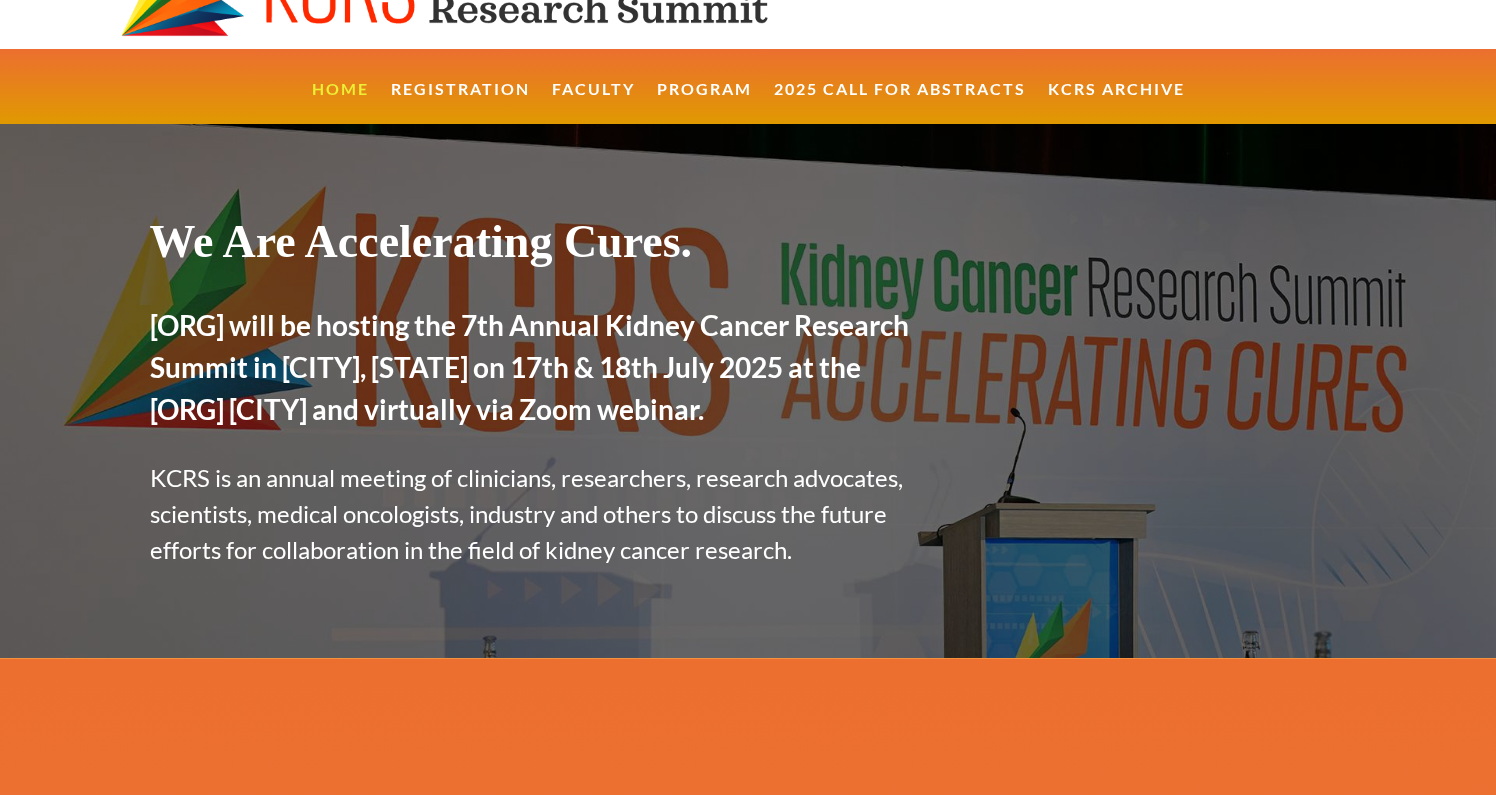 click on "KidneyCAN will be hosting the 7th Annual Kidney Cancer Research Summit in Boston, Massachusetts on 17th & 18th July 2025 at the InterContinental Boston and virtually via Zoom webinar." at bounding box center (538, 372) 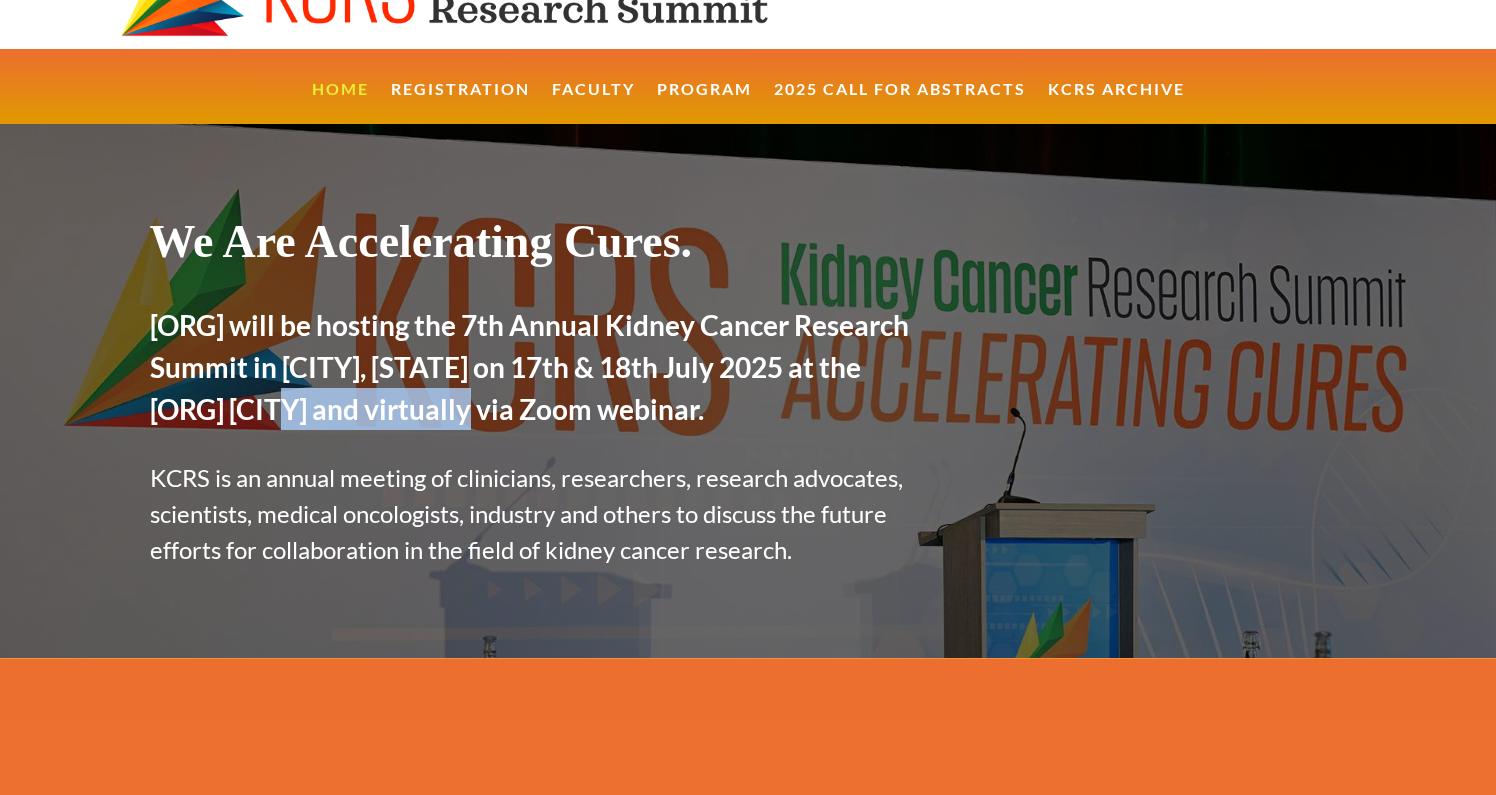 click on "KidneyCAN will be hosting the 7th Annual Kidney Cancer Research Summit in Boston, Massachusetts on 17th & 18th July 2025 at the InterContinental Boston and virtually via Zoom webinar." at bounding box center (538, 372) 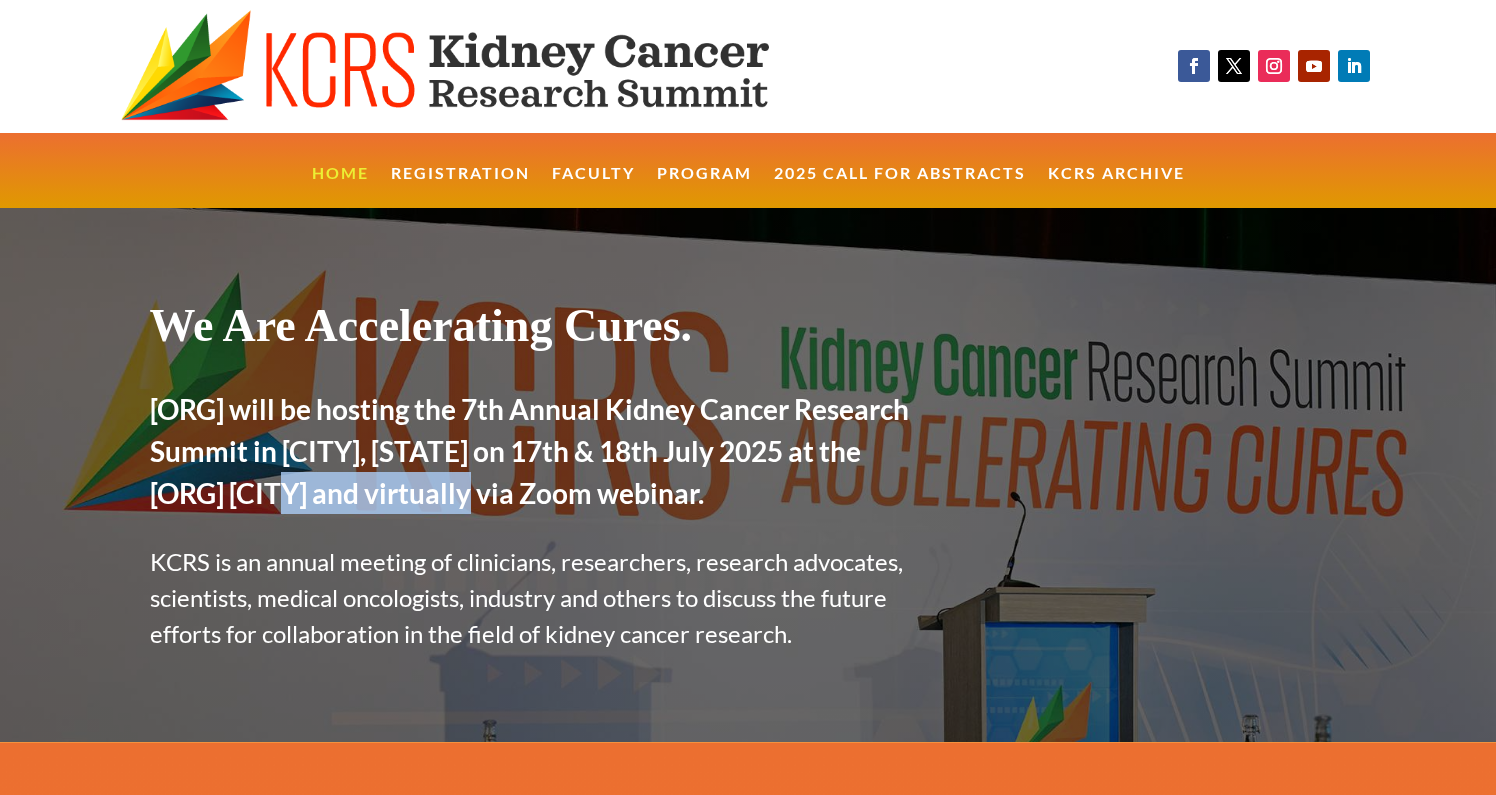 scroll, scrollTop: 0, scrollLeft: 0, axis: both 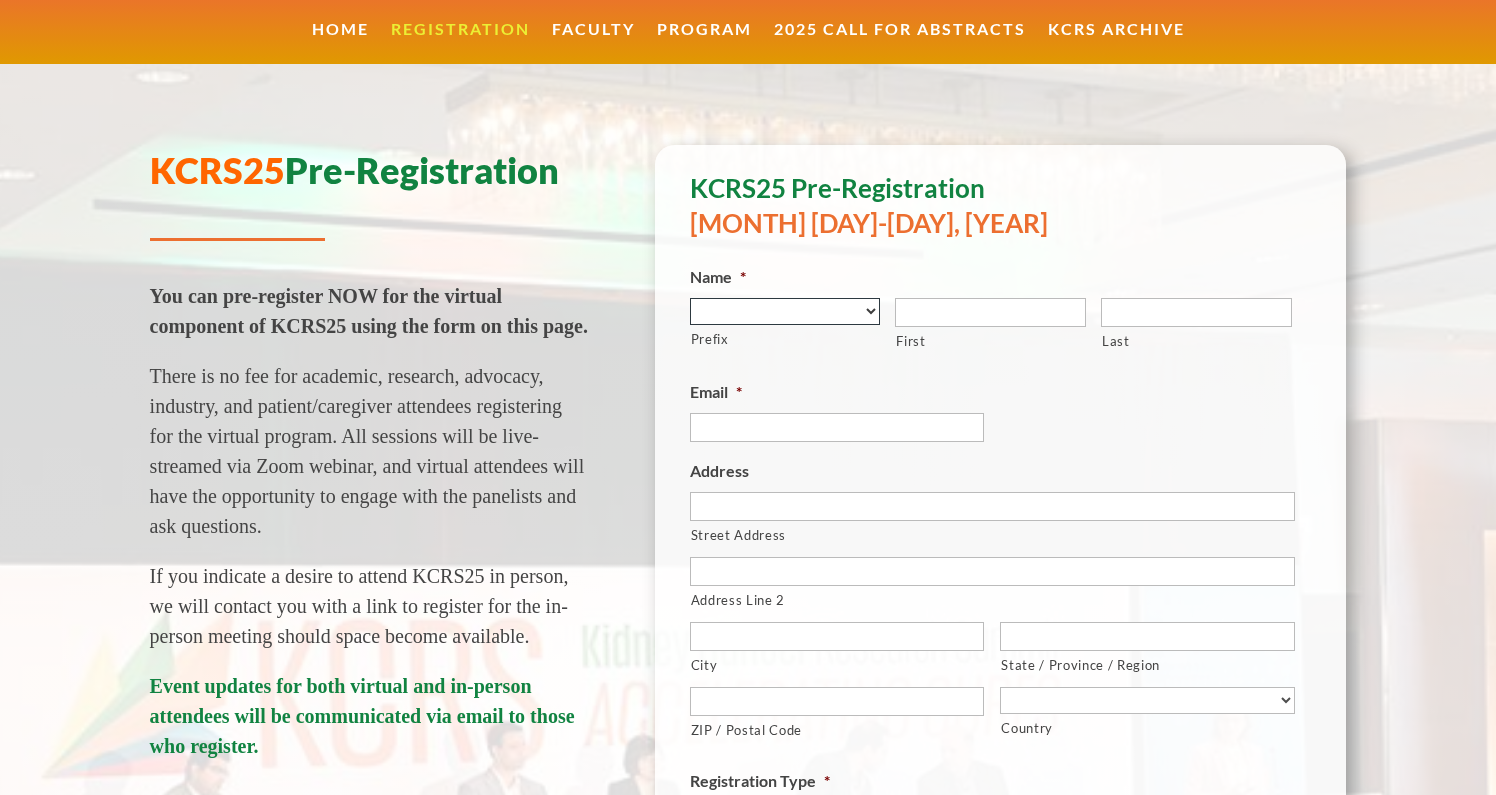 select on "Mr." 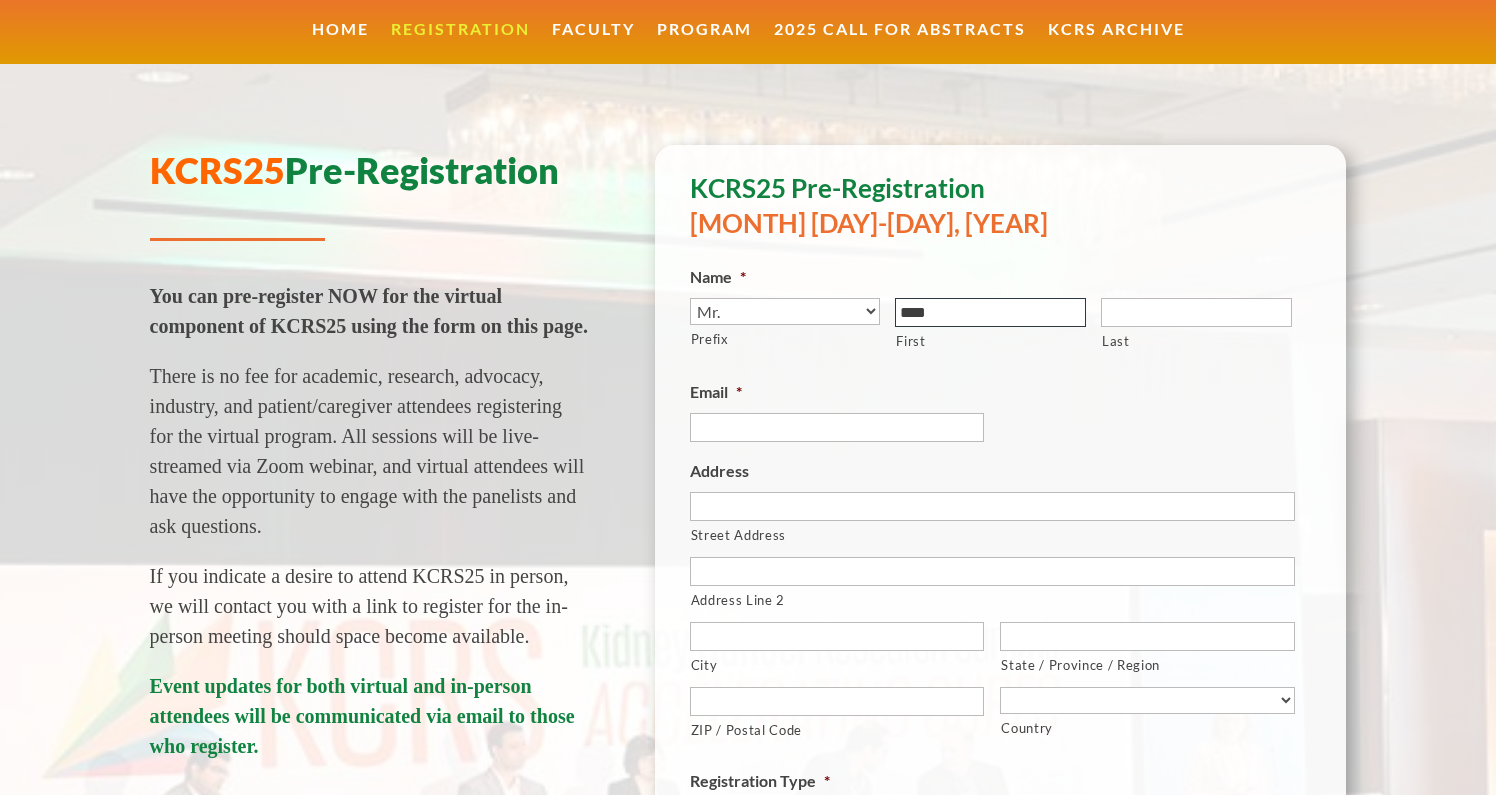 type on "****" 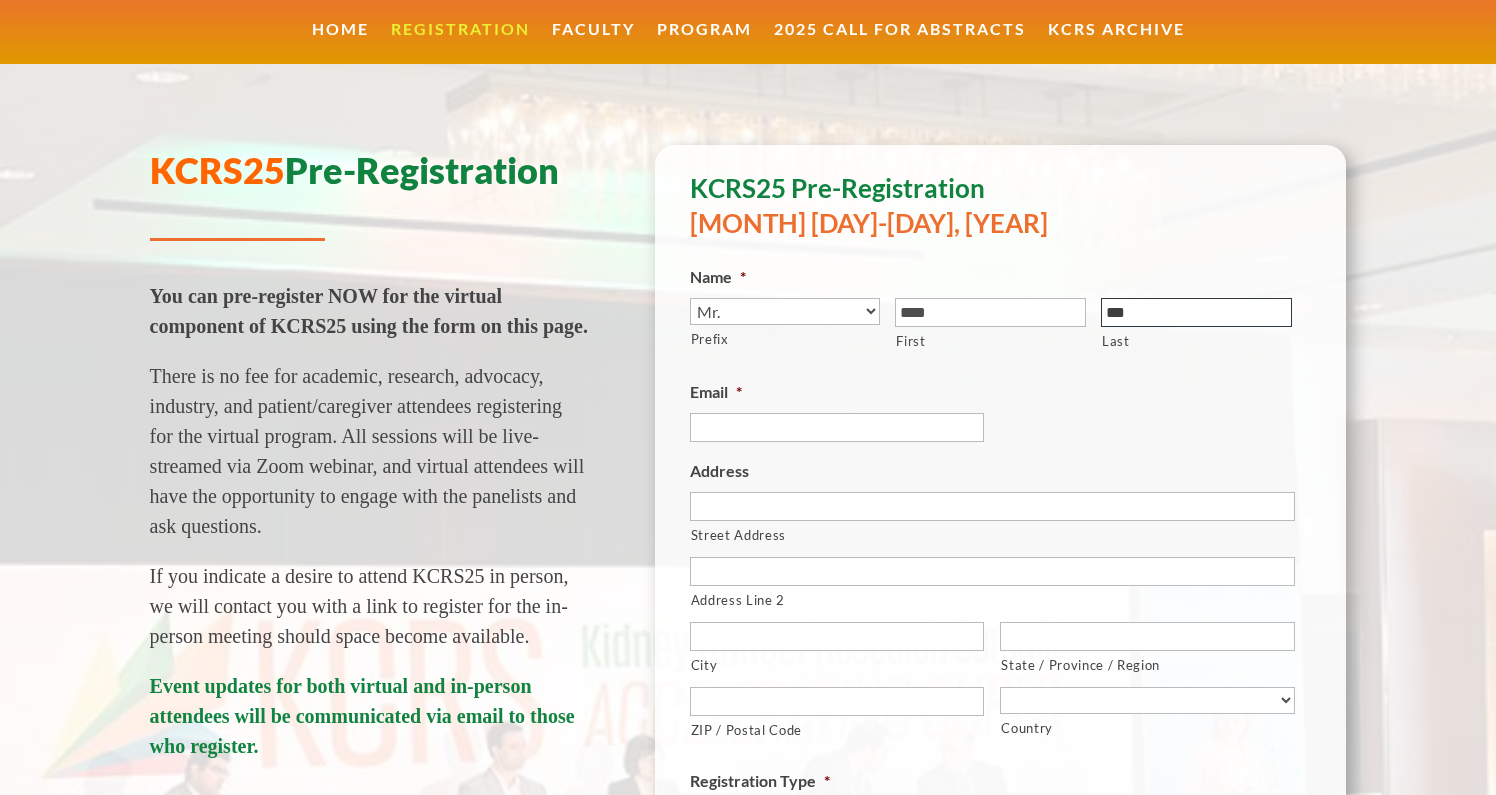 type on "***" 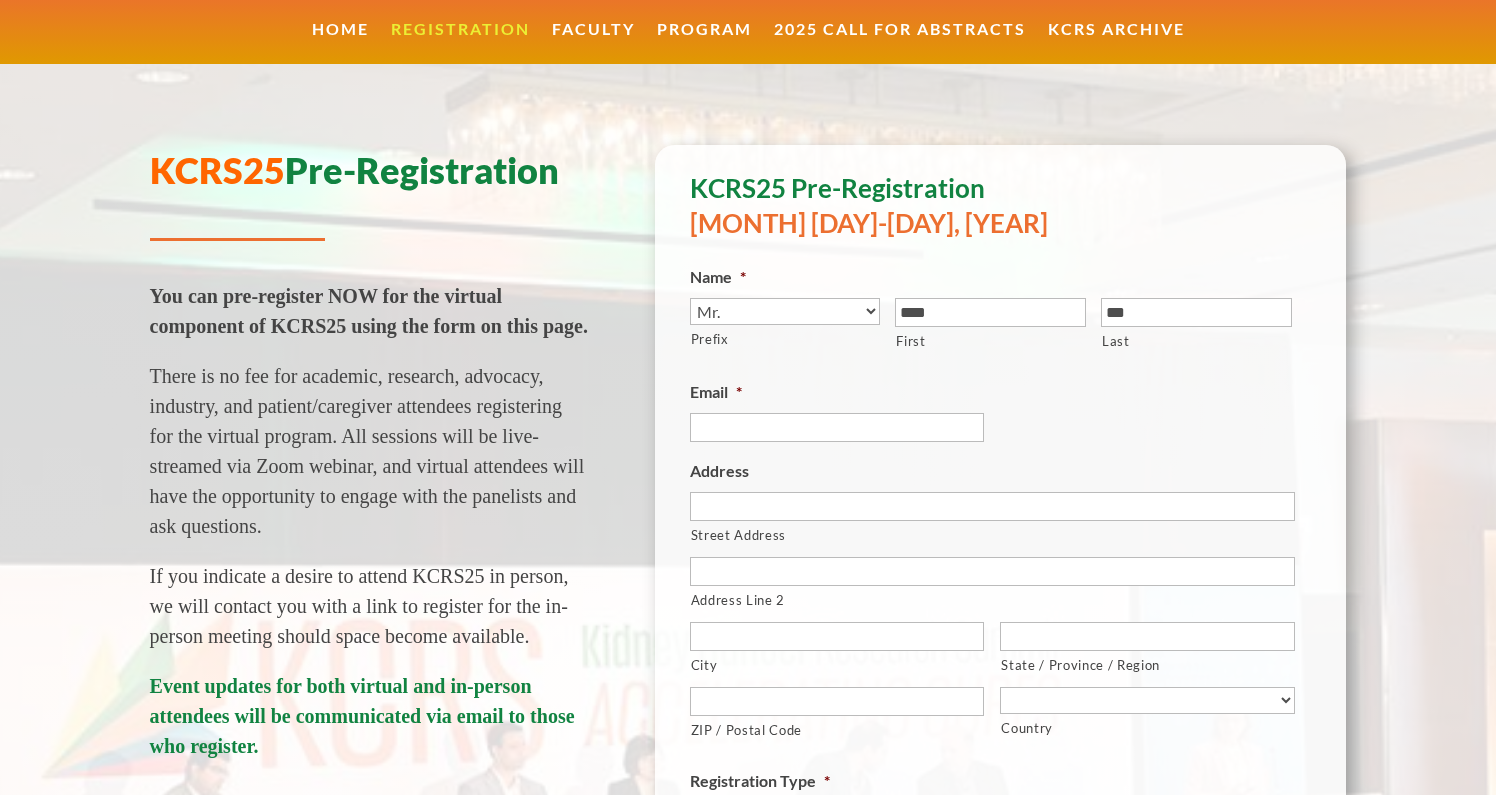 paste on "**********" 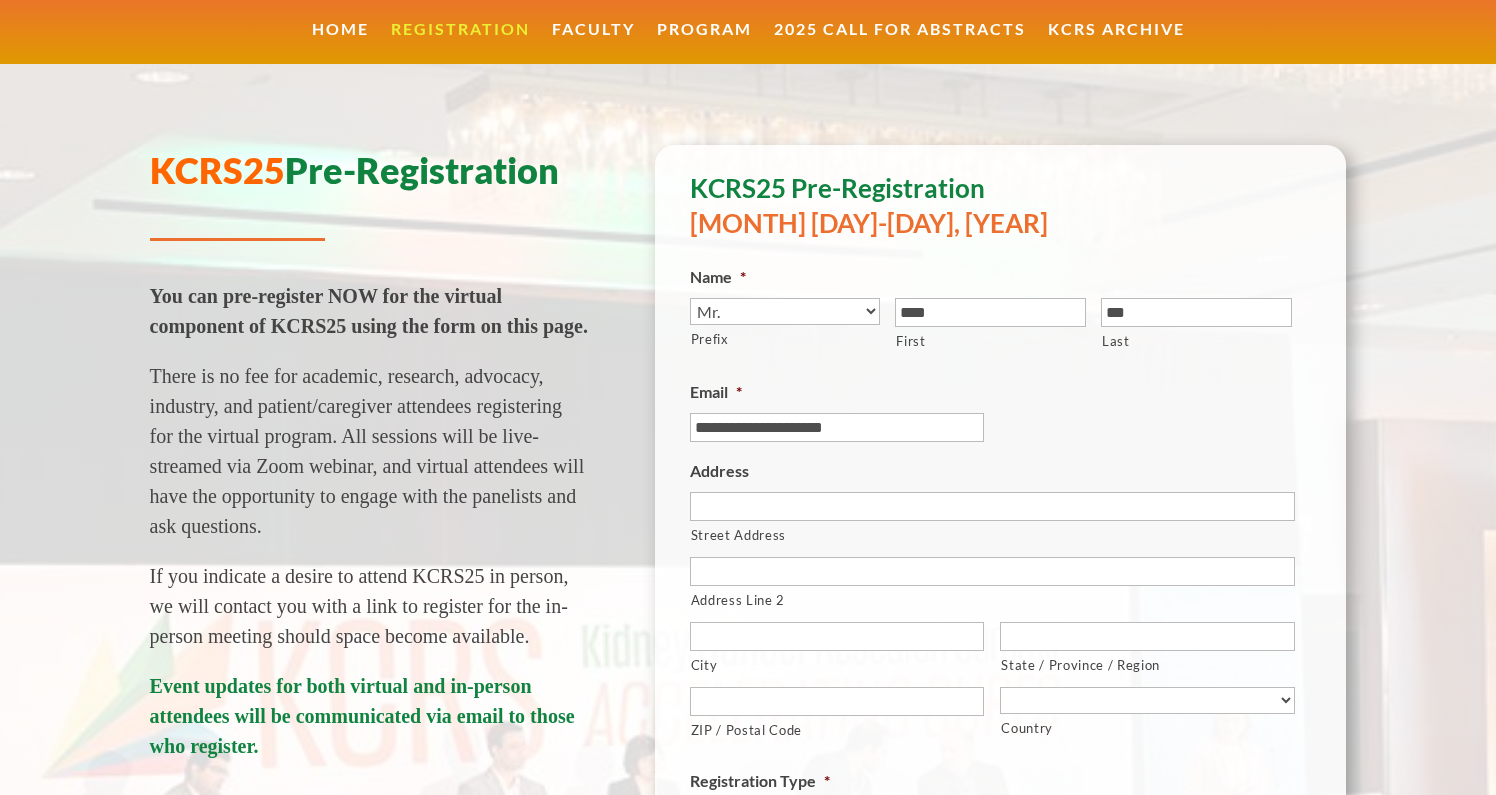 type on "**********" 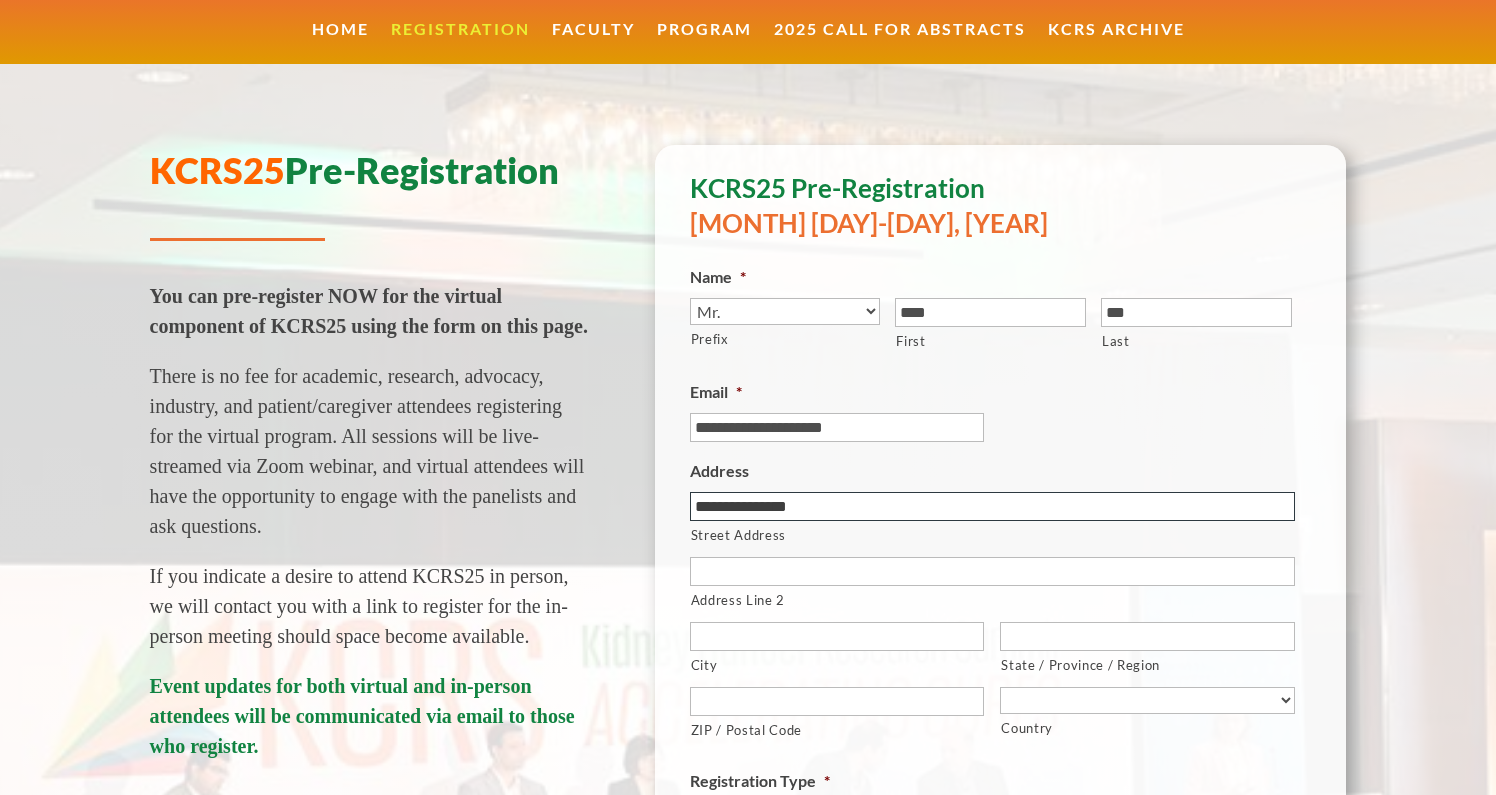 type on "**********" 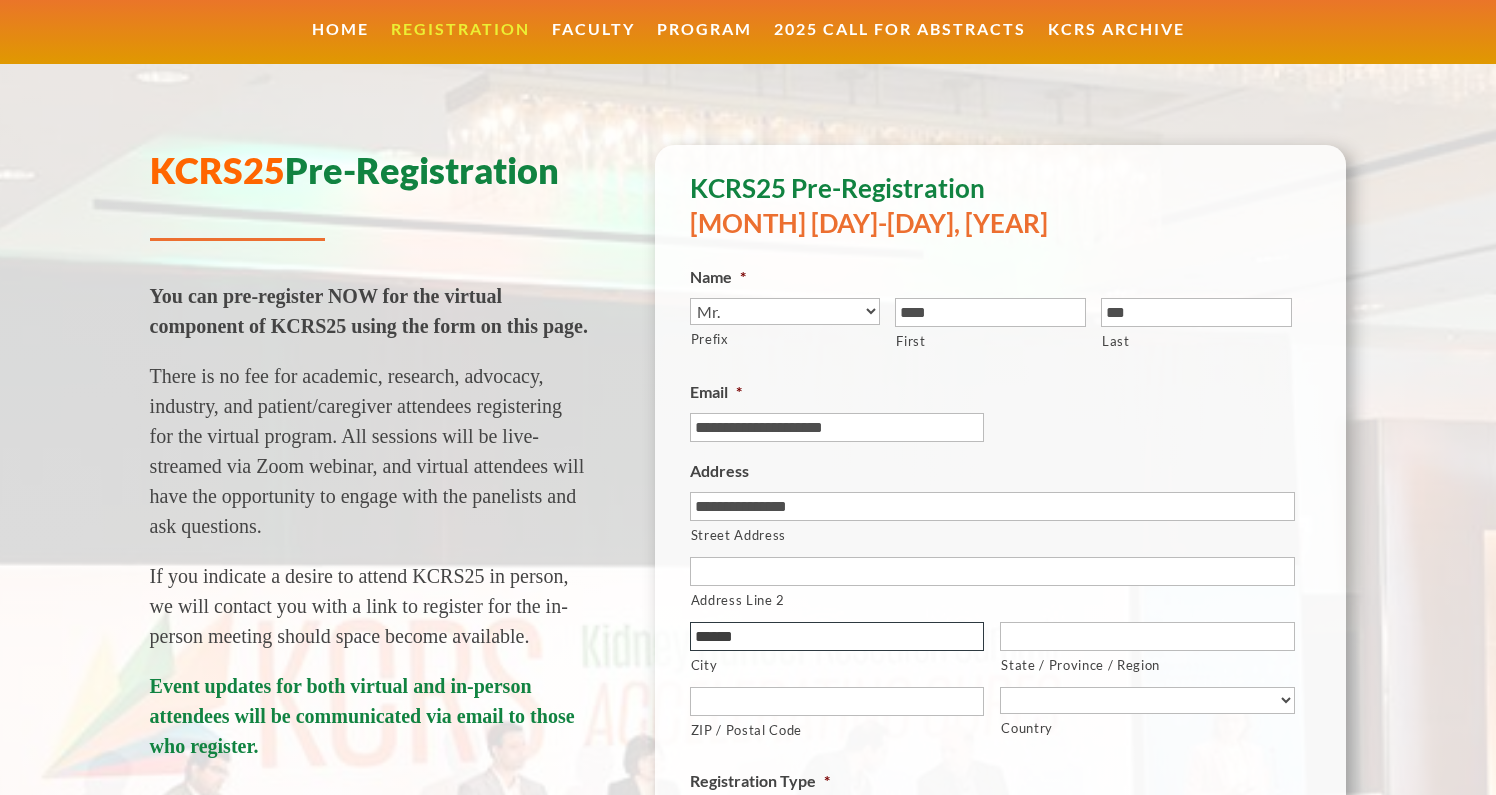 type on "******" 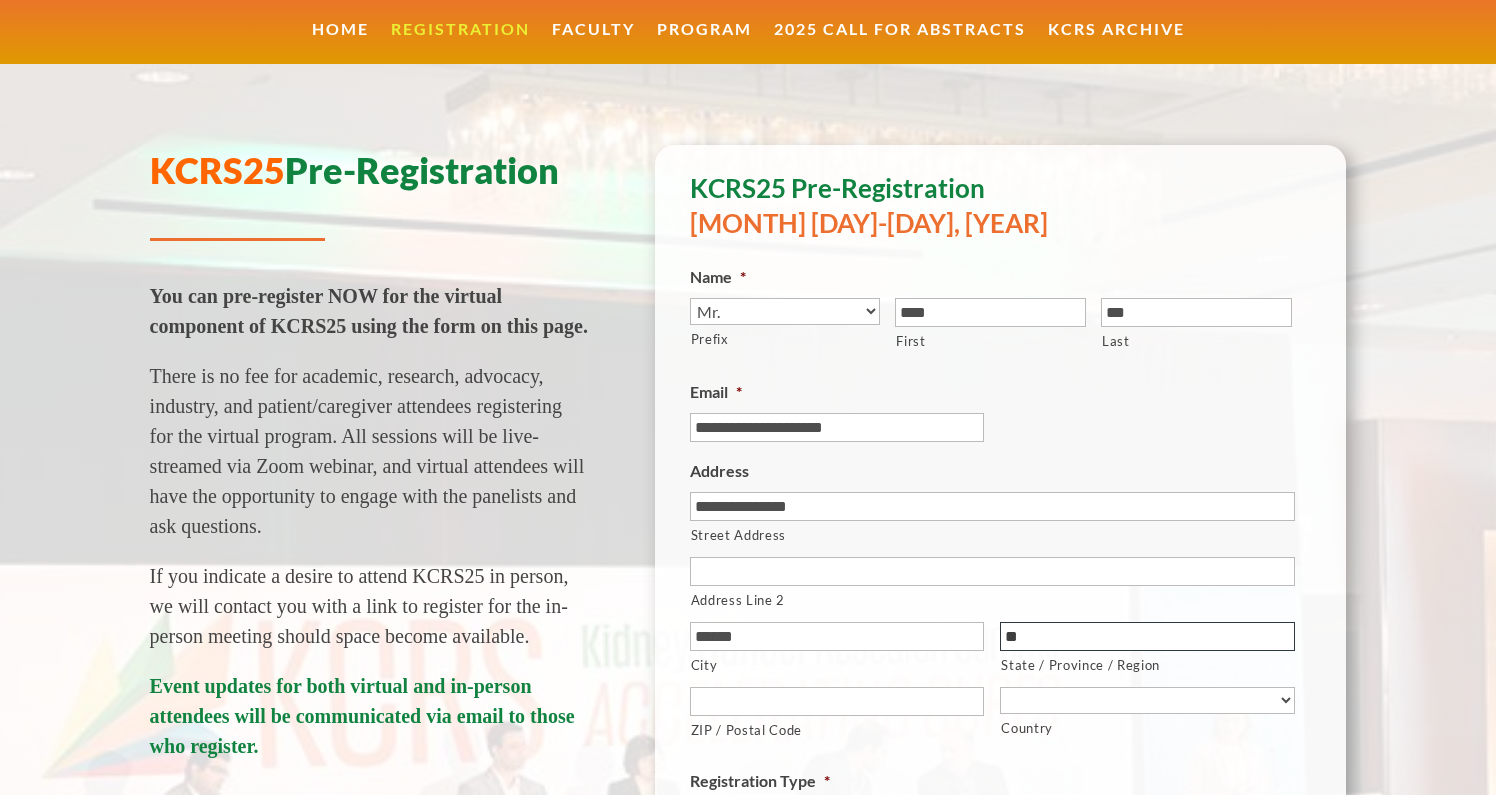 type on "**" 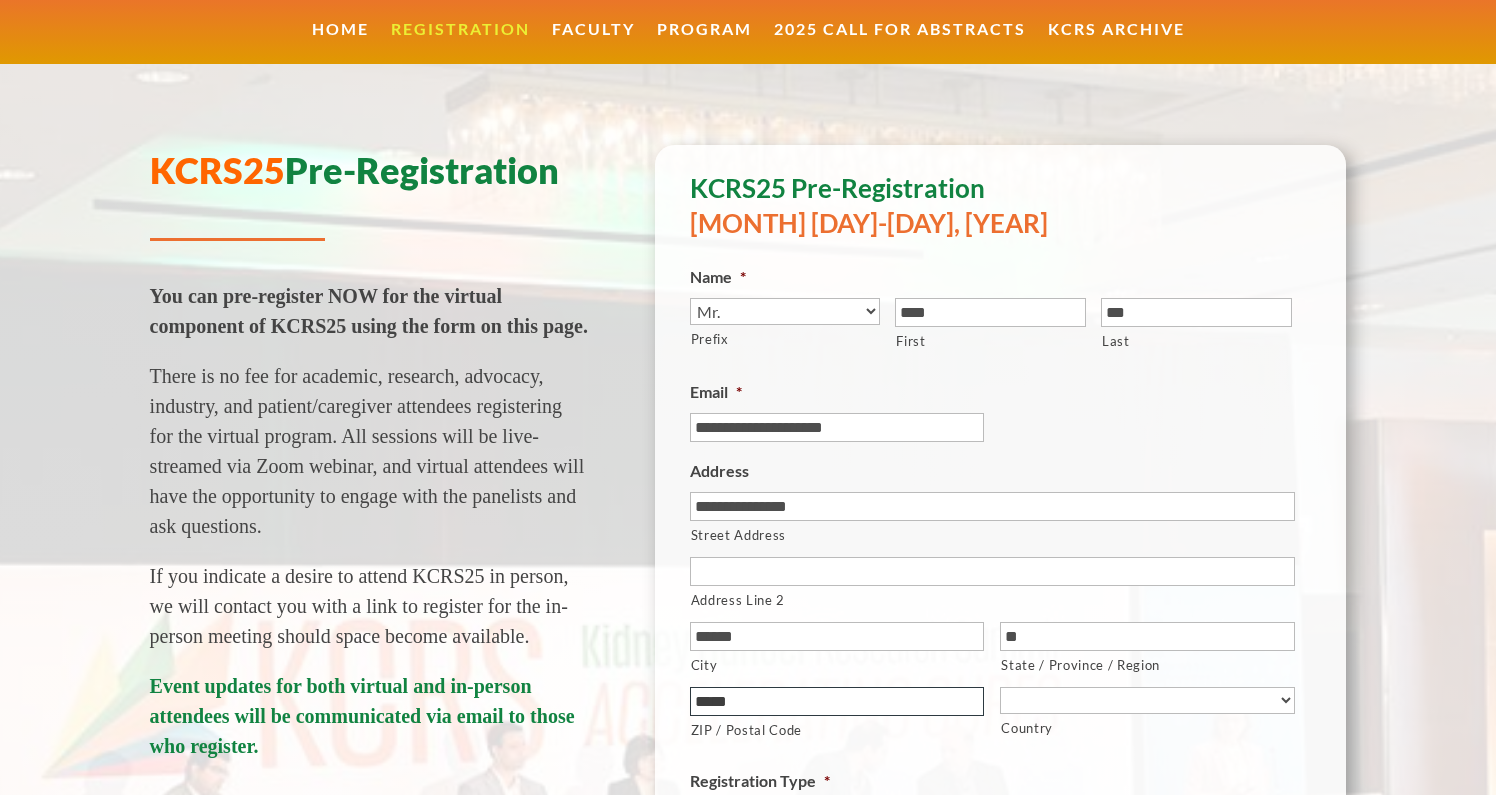 type on "*****" 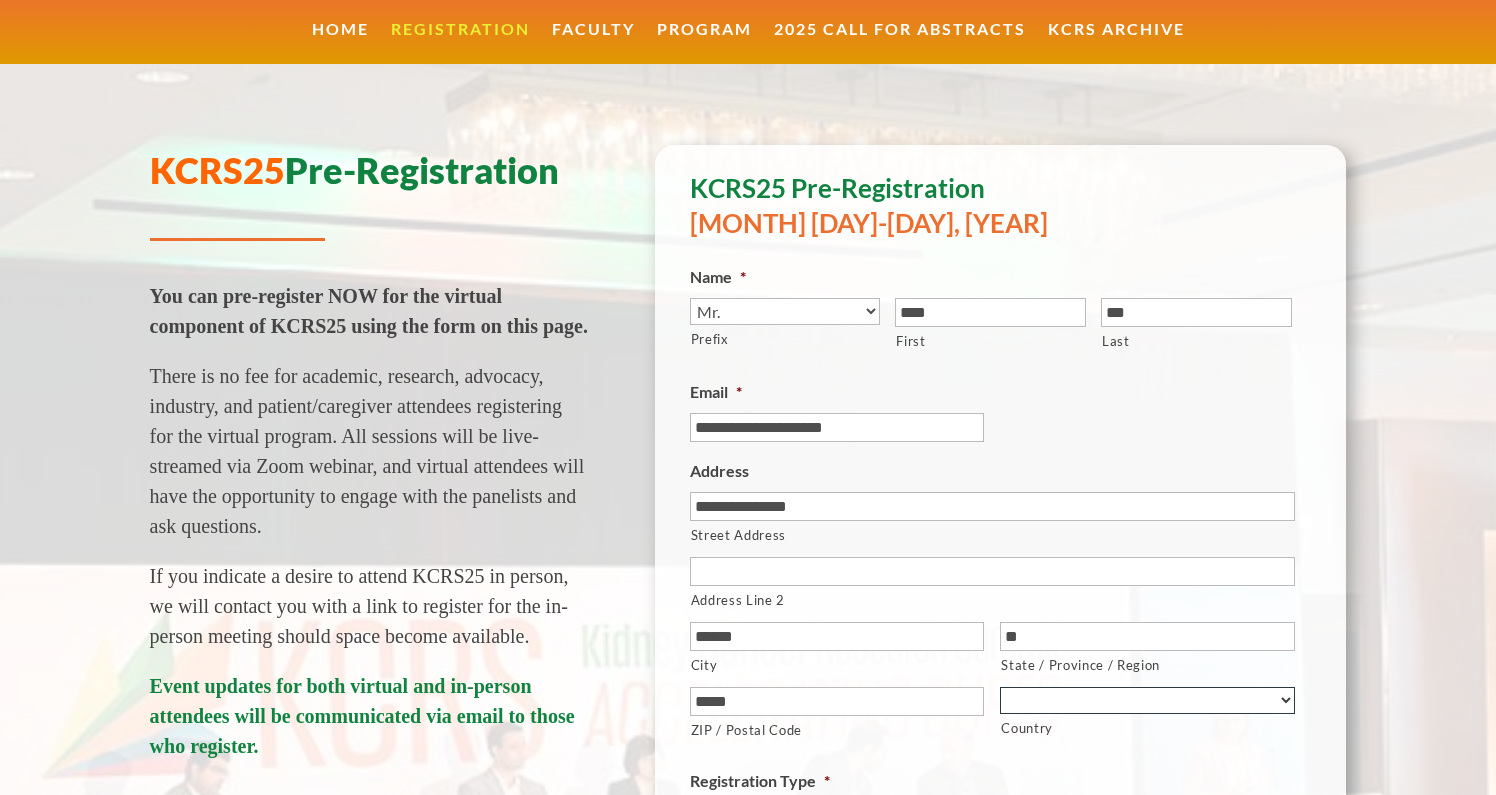select on "United States" 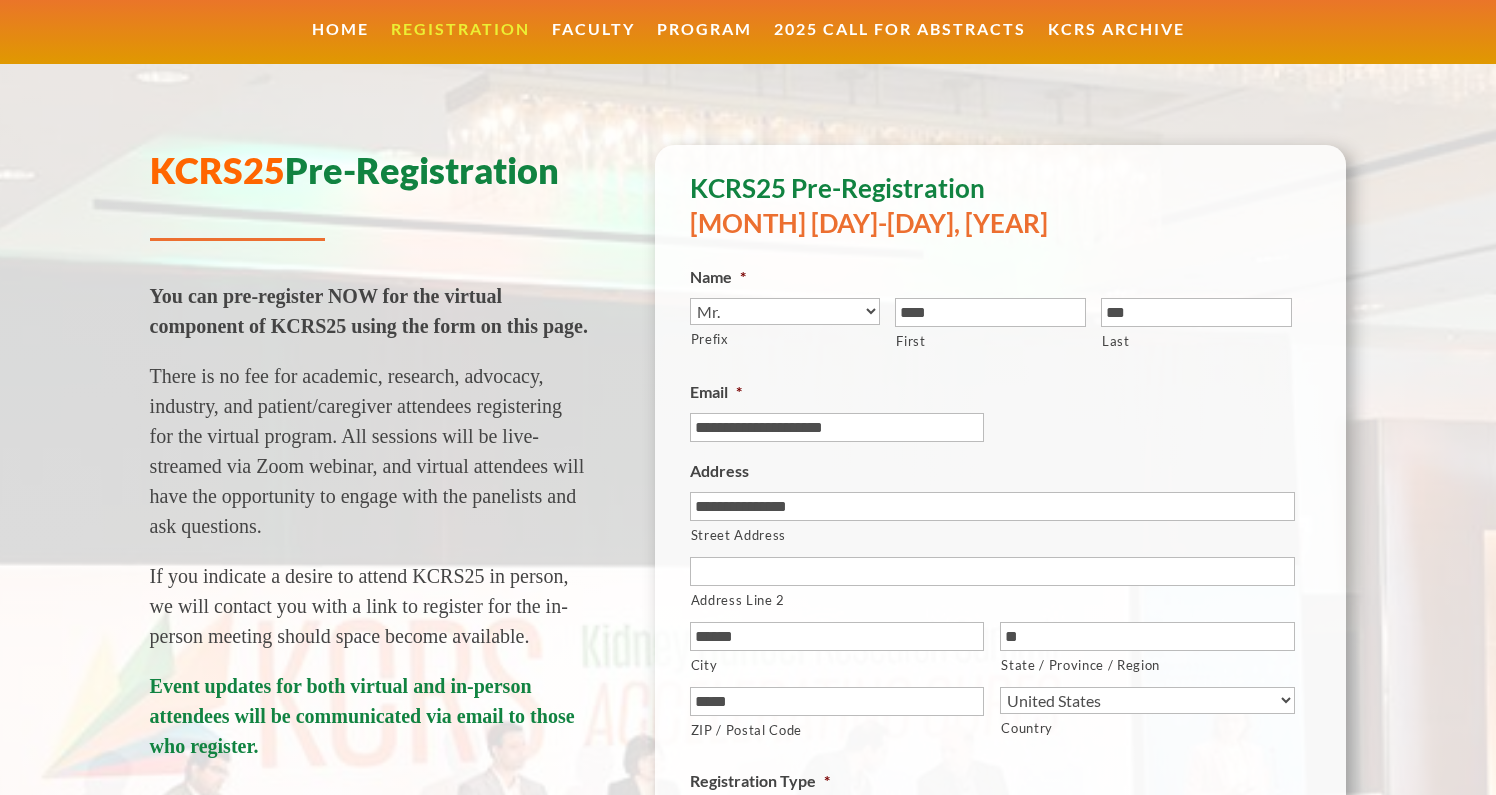 click on "**********" at bounding box center [1001, 756] 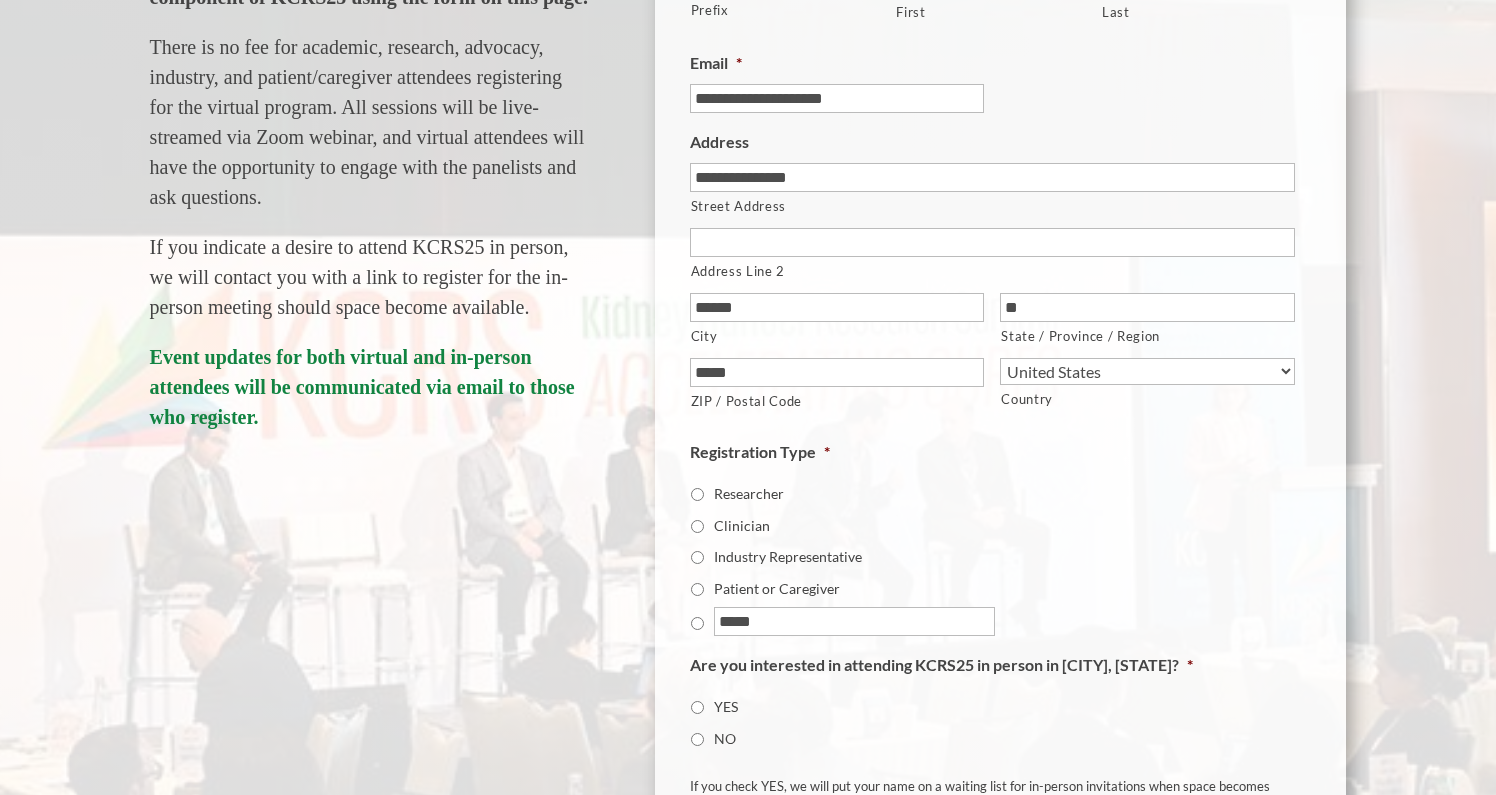 scroll, scrollTop: 495, scrollLeft: 0, axis: vertical 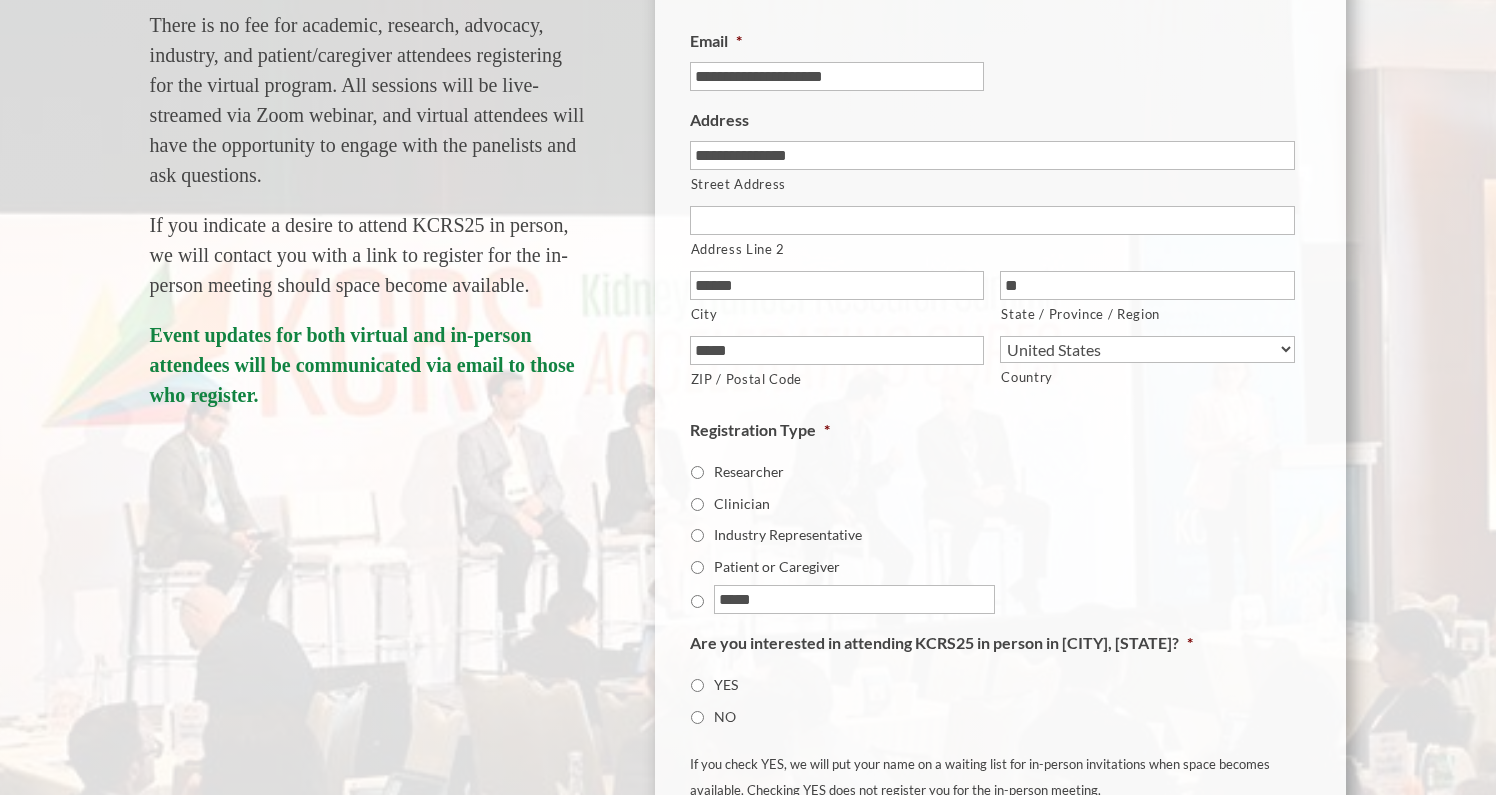 click on "Researcher" at bounding box center [697, 472] 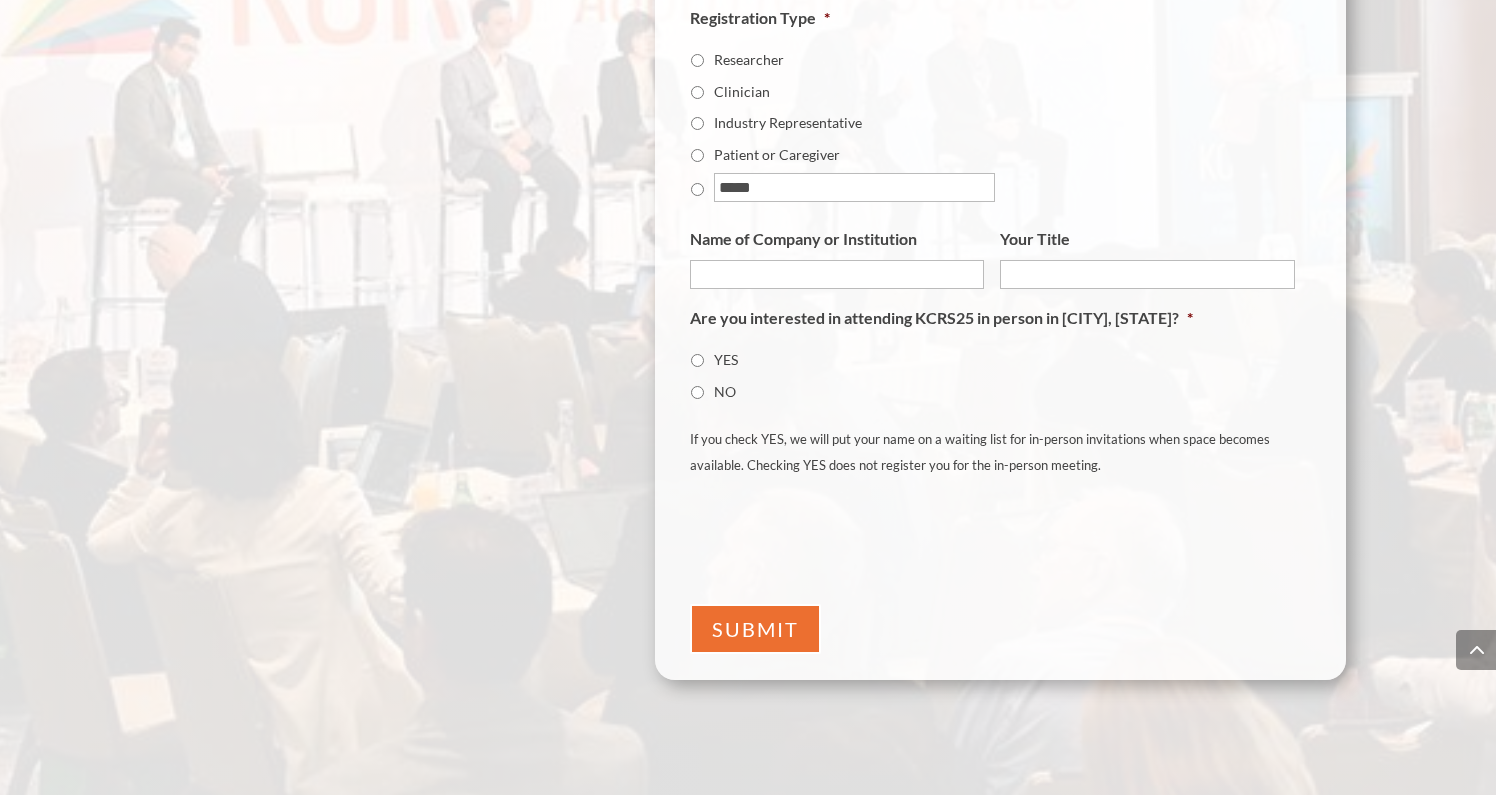 scroll, scrollTop: 910, scrollLeft: 0, axis: vertical 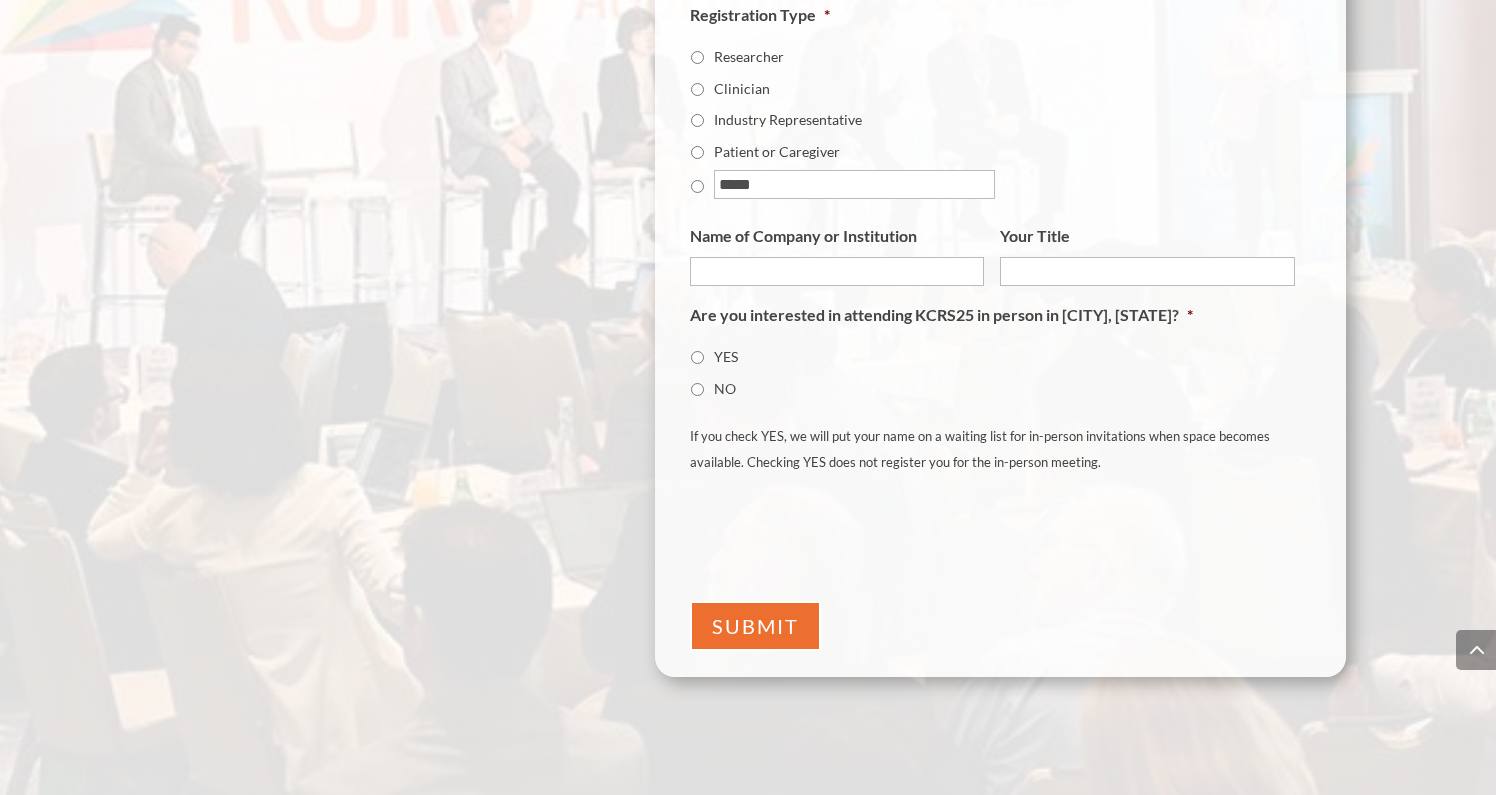 click on "YES" at bounding box center (697, 357) 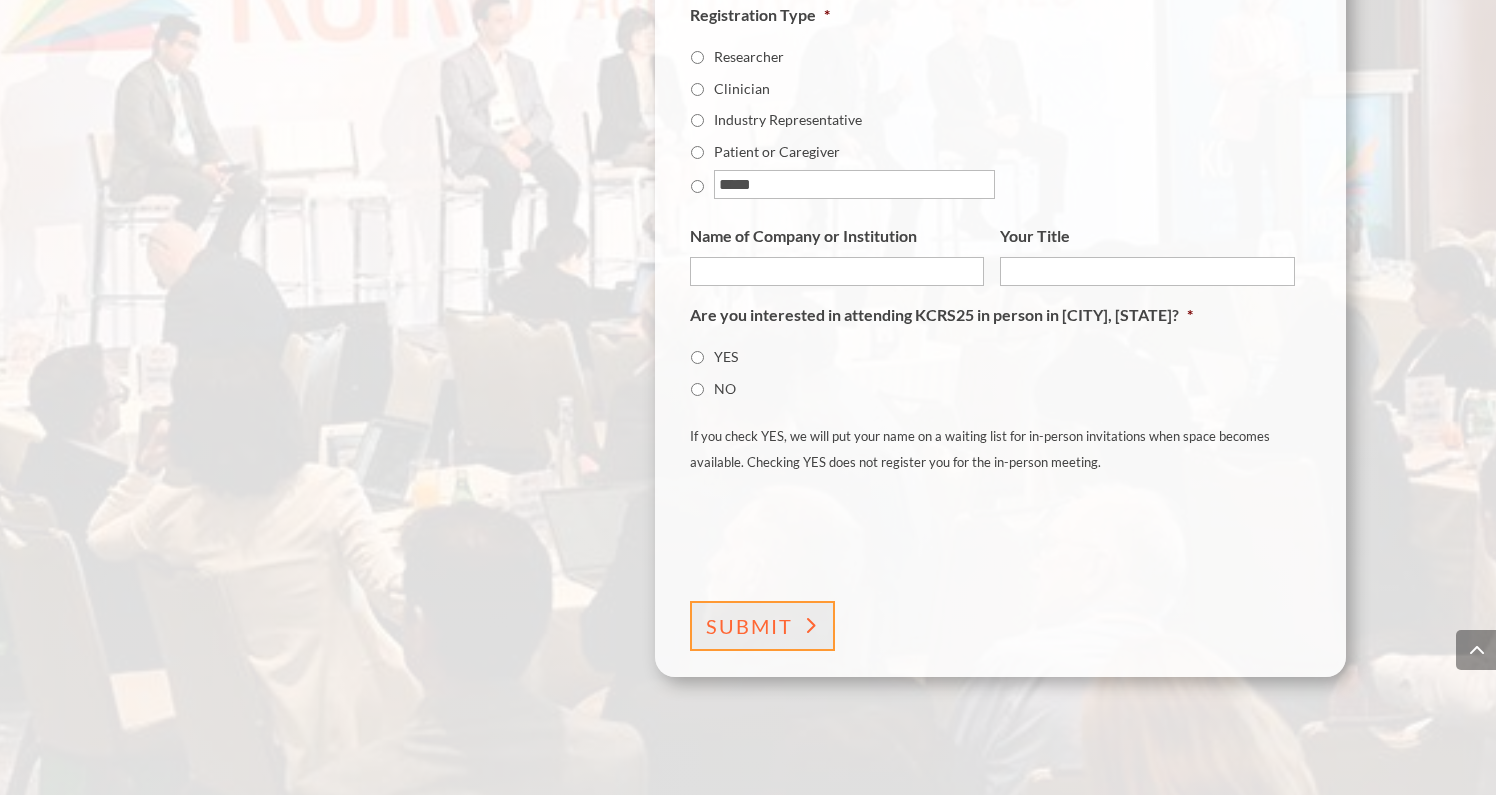 click on "SUBMIT" at bounding box center (749, 626) 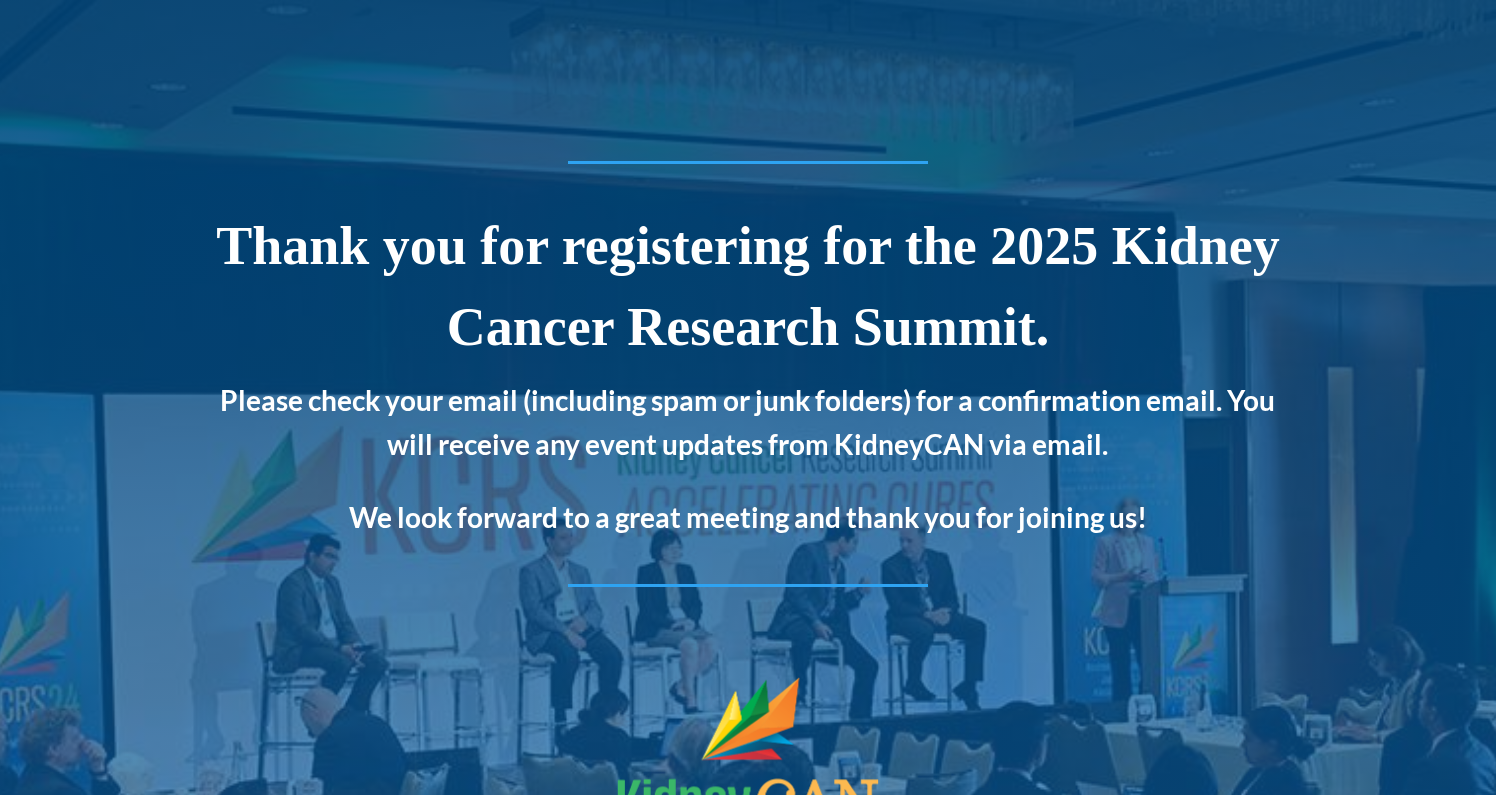 scroll, scrollTop: 1, scrollLeft: 0, axis: vertical 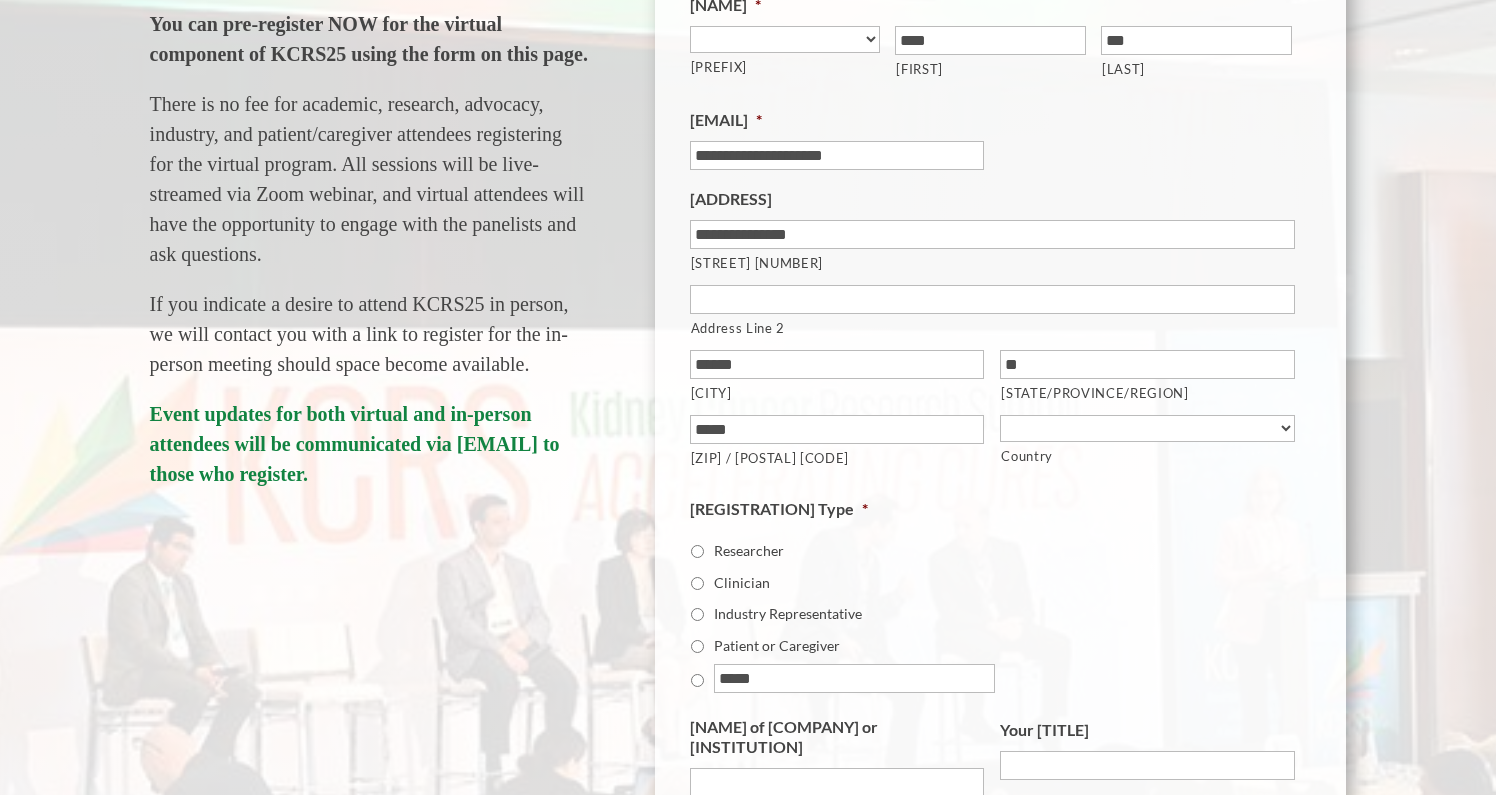 click on "Event updates for both virtual and in-person attendees will be communicated via email to those who register." at bounding box center (355, 444) 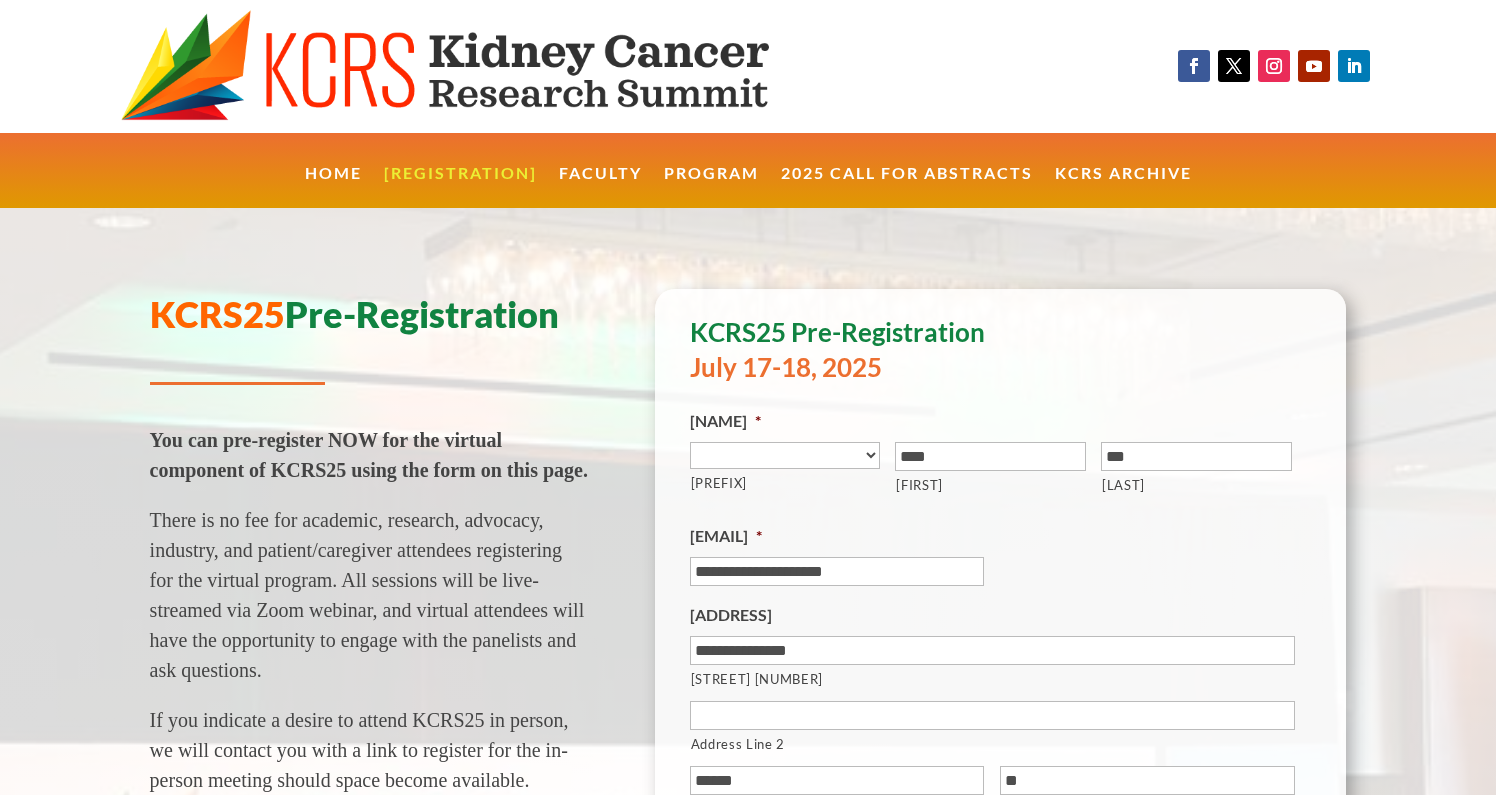 scroll, scrollTop: 0, scrollLeft: 0, axis: both 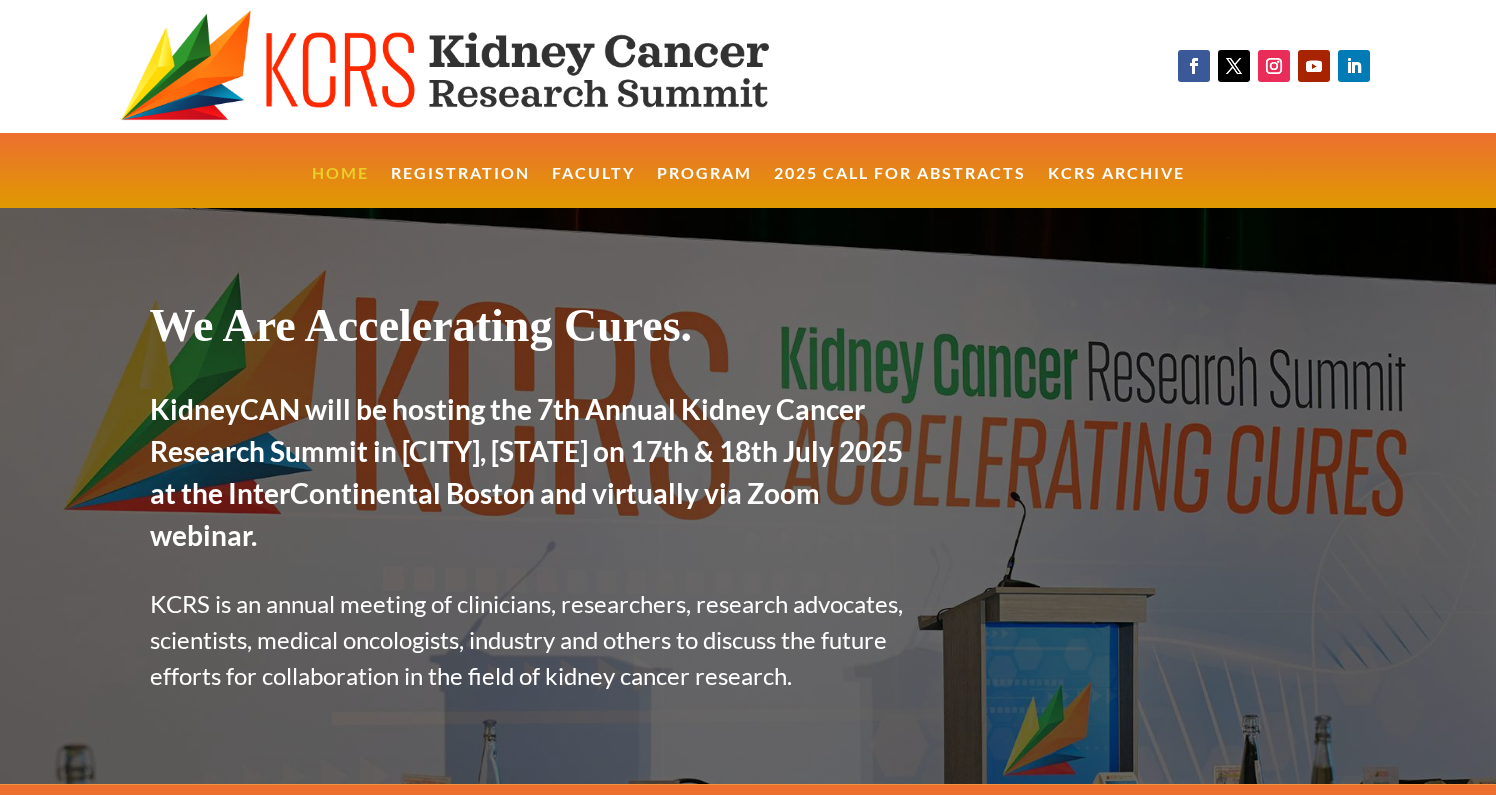 click on "Home" at bounding box center [340, 187] 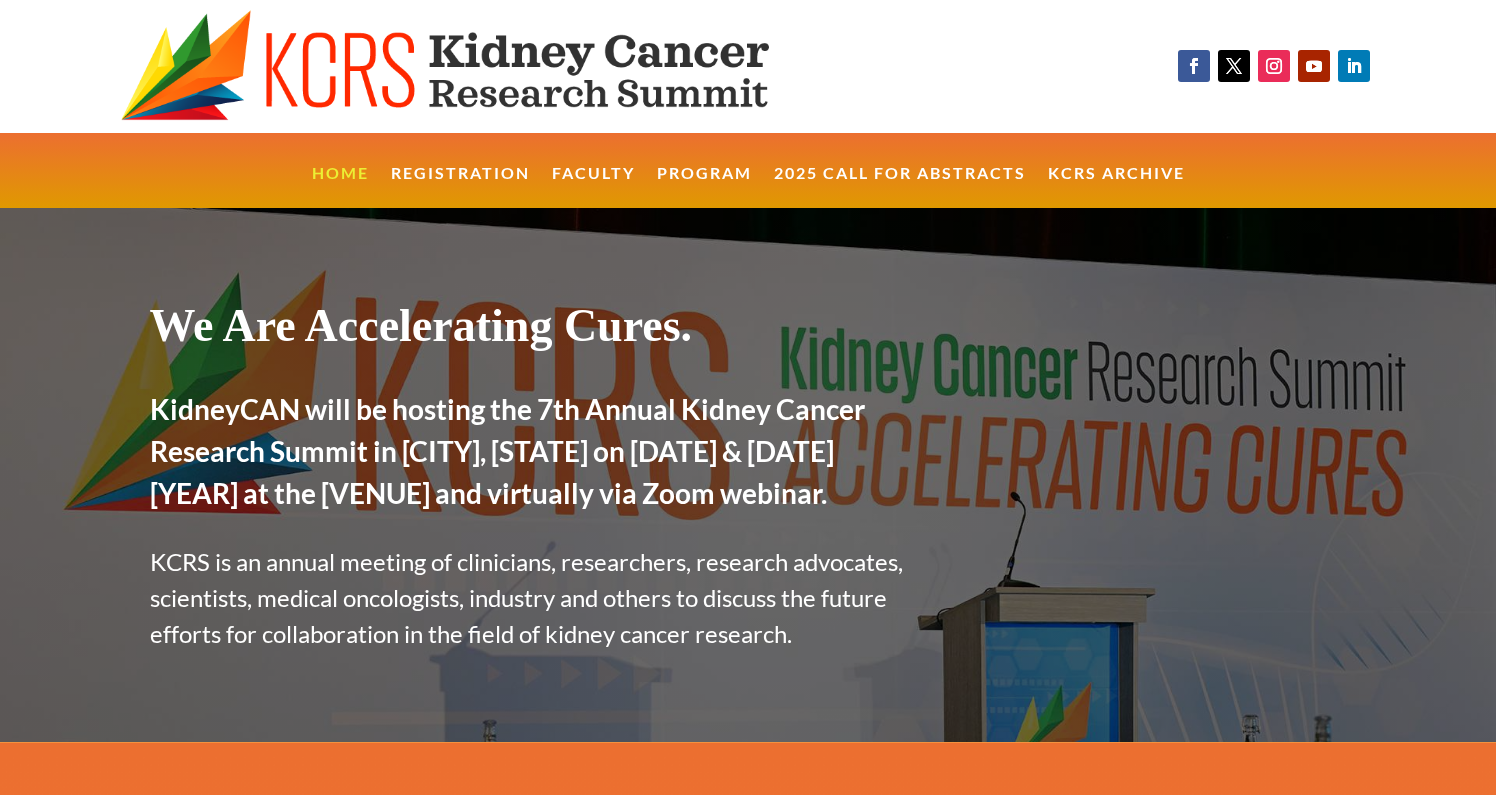scroll, scrollTop: 0, scrollLeft: 0, axis: both 